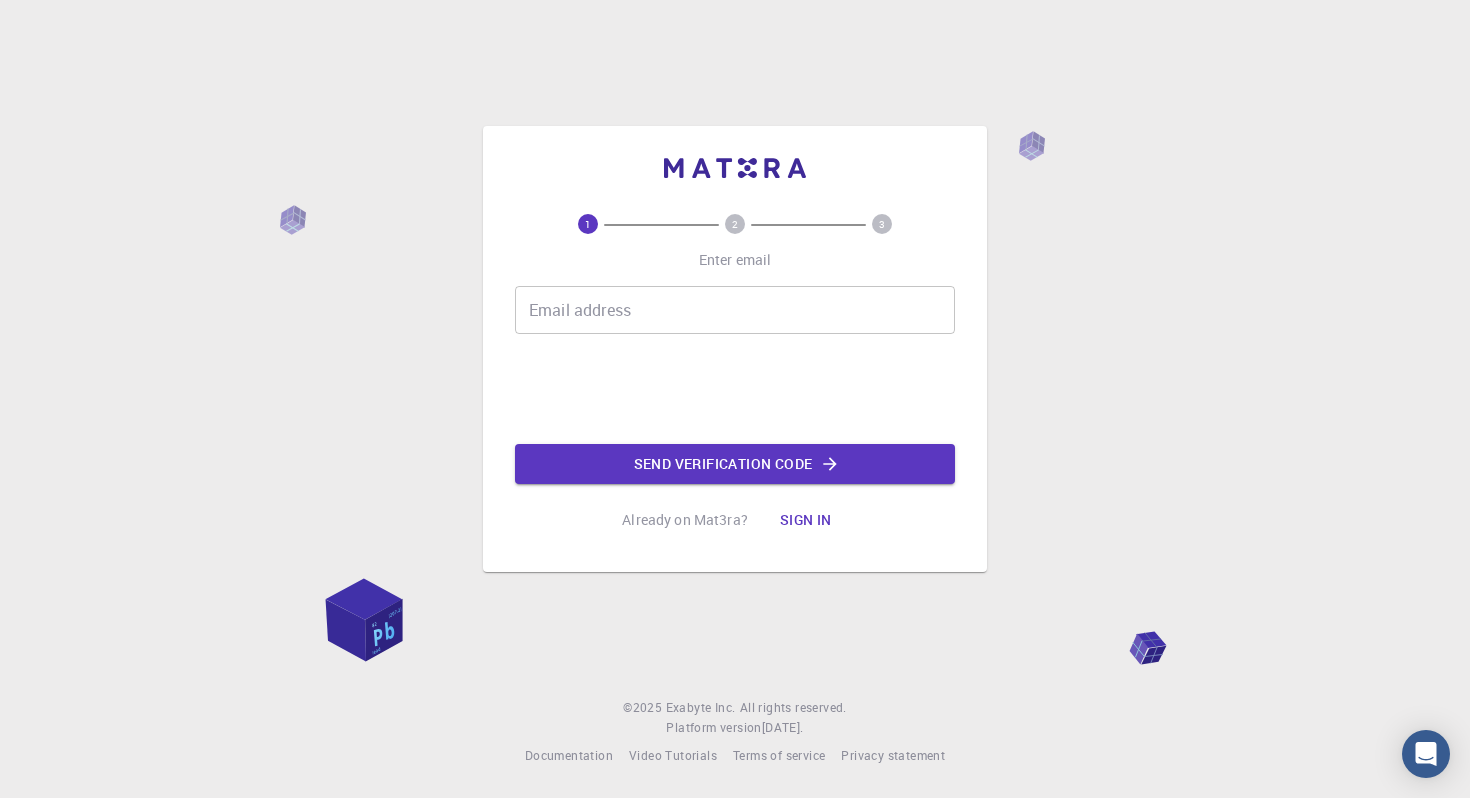 scroll, scrollTop: 0, scrollLeft: 0, axis: both 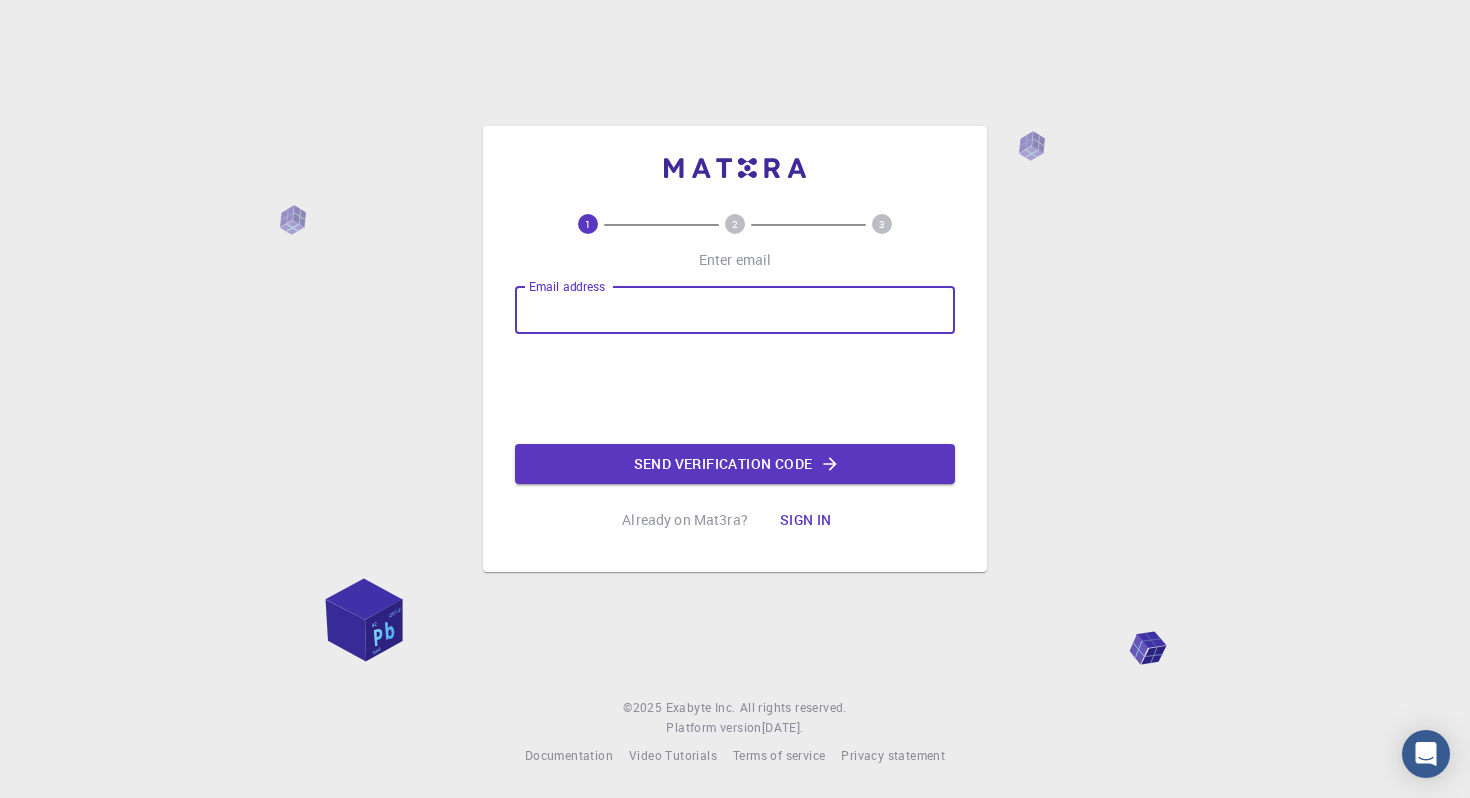 click on "Email address" at bounding box center [735, 310] 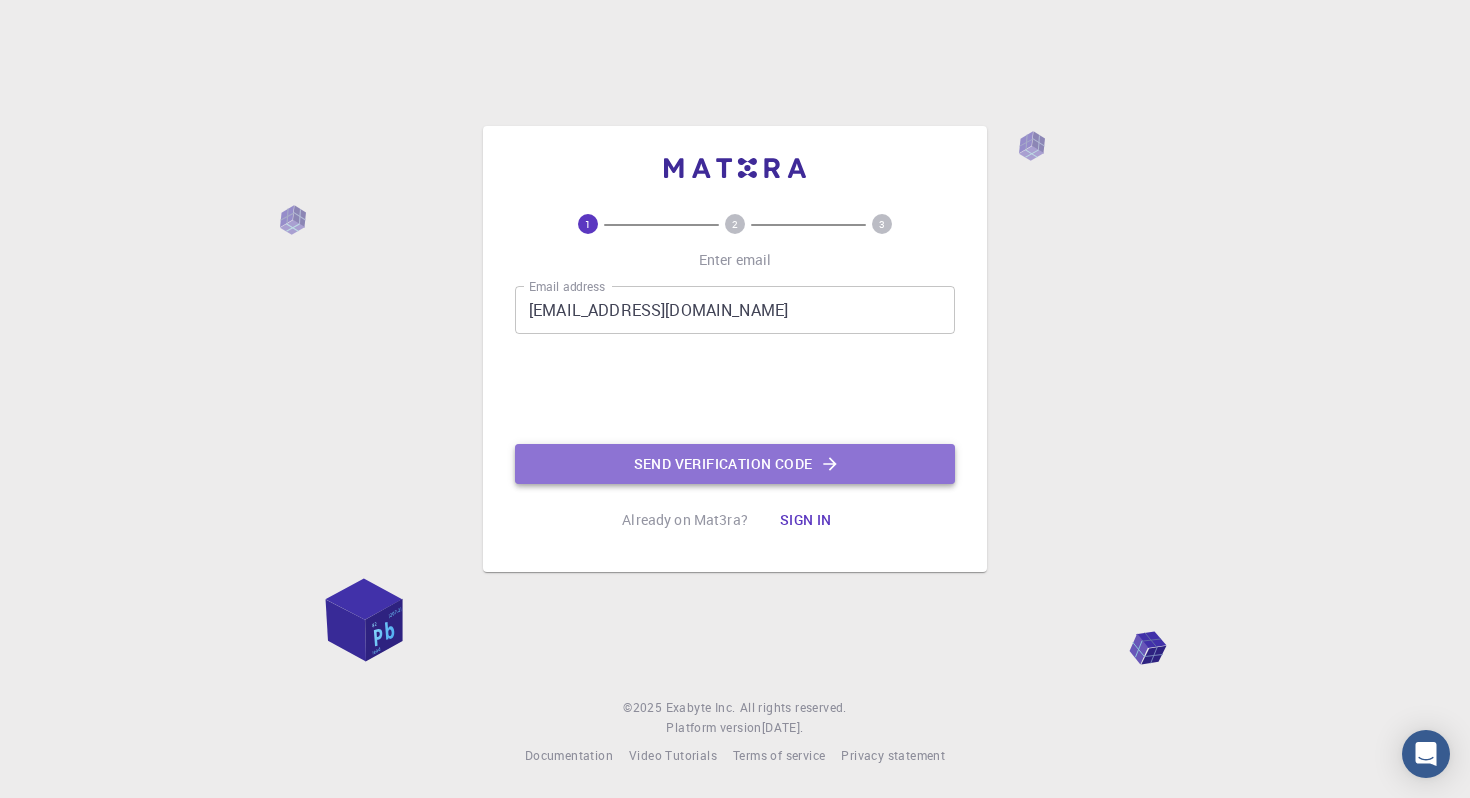 click on "Send verification code" 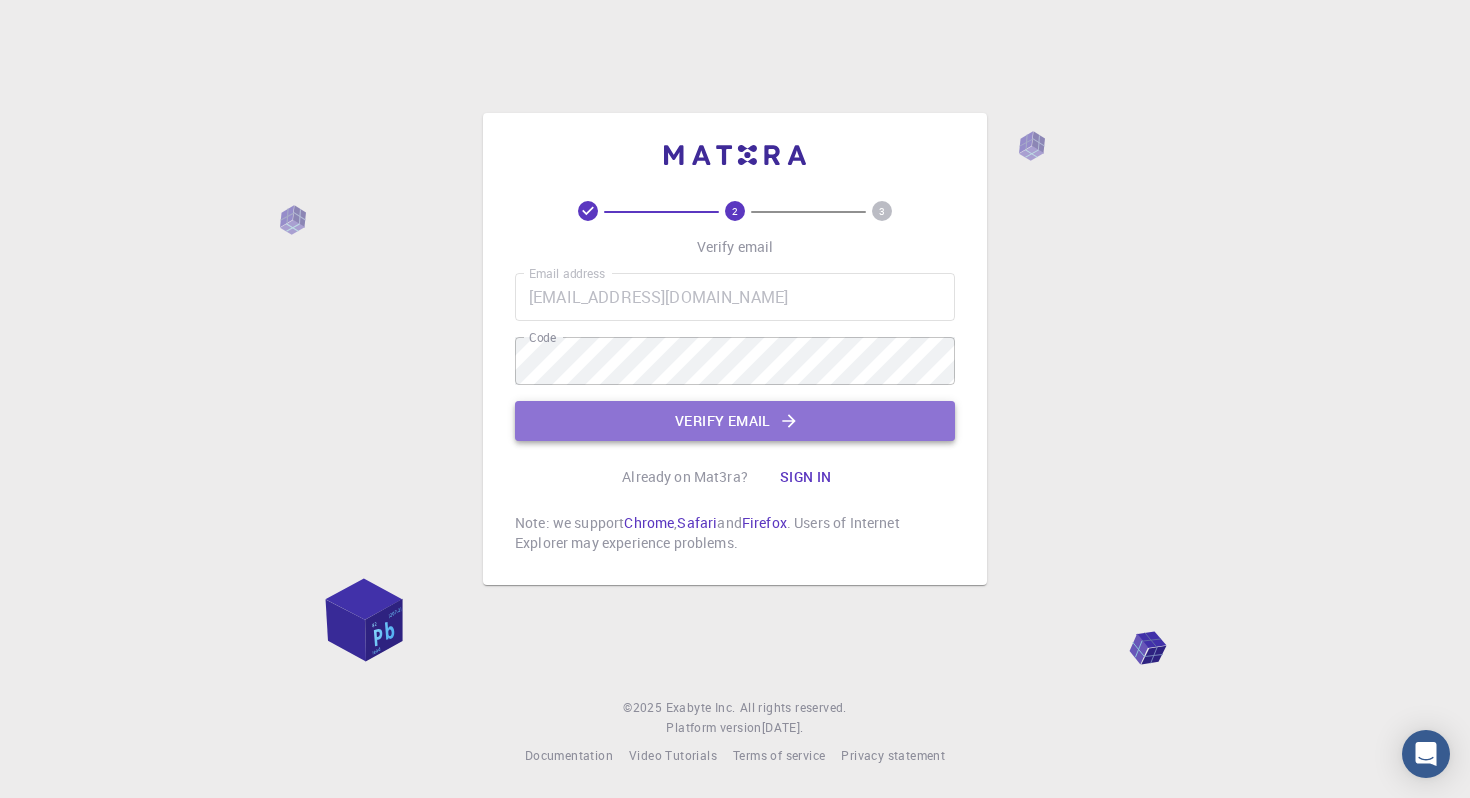 click on "Verify email" 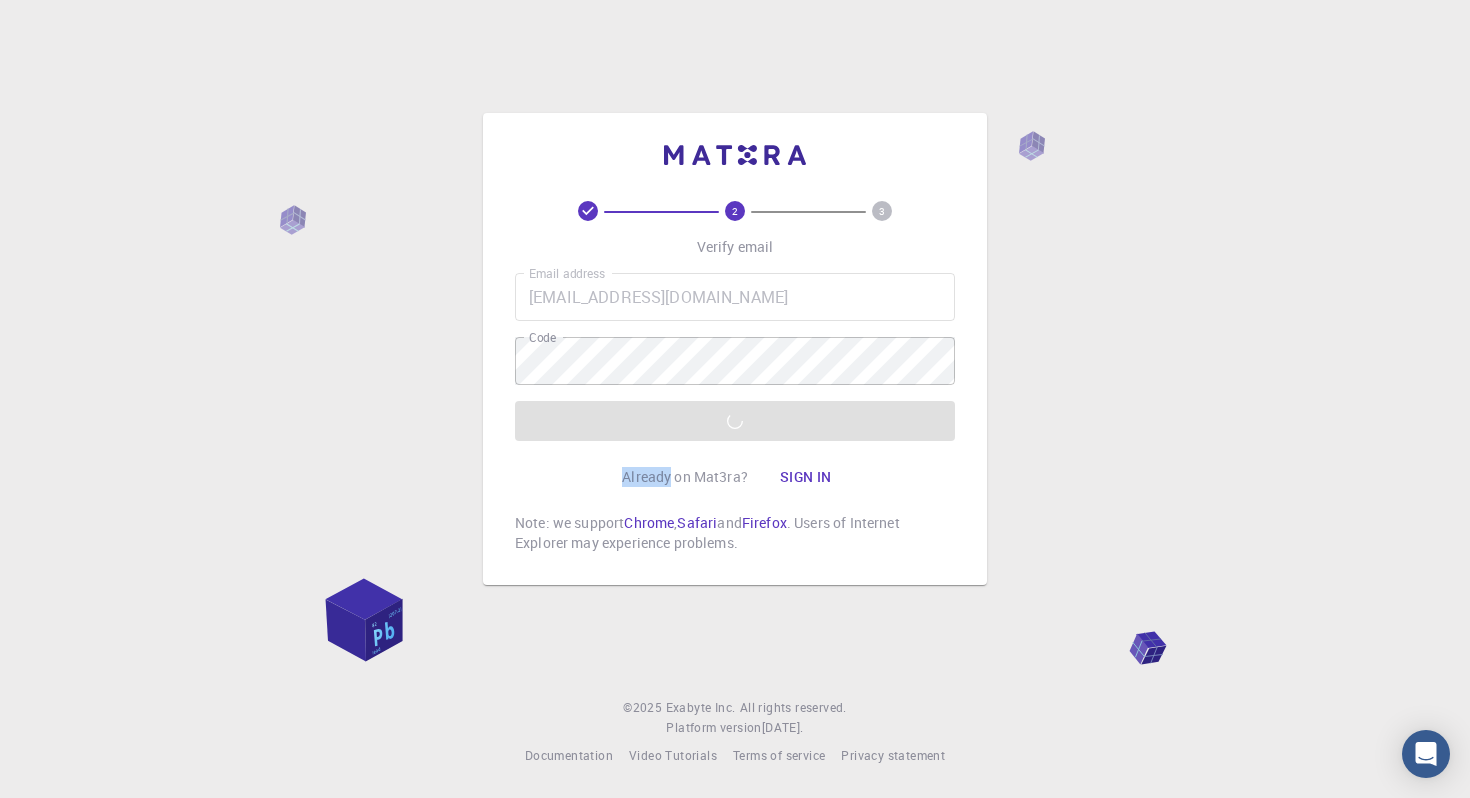 click on "Email address [EMAIL_ADDRESS][DOMAIN_NAME] Email address Code Code Verify email" at bounding box center [735, 357] 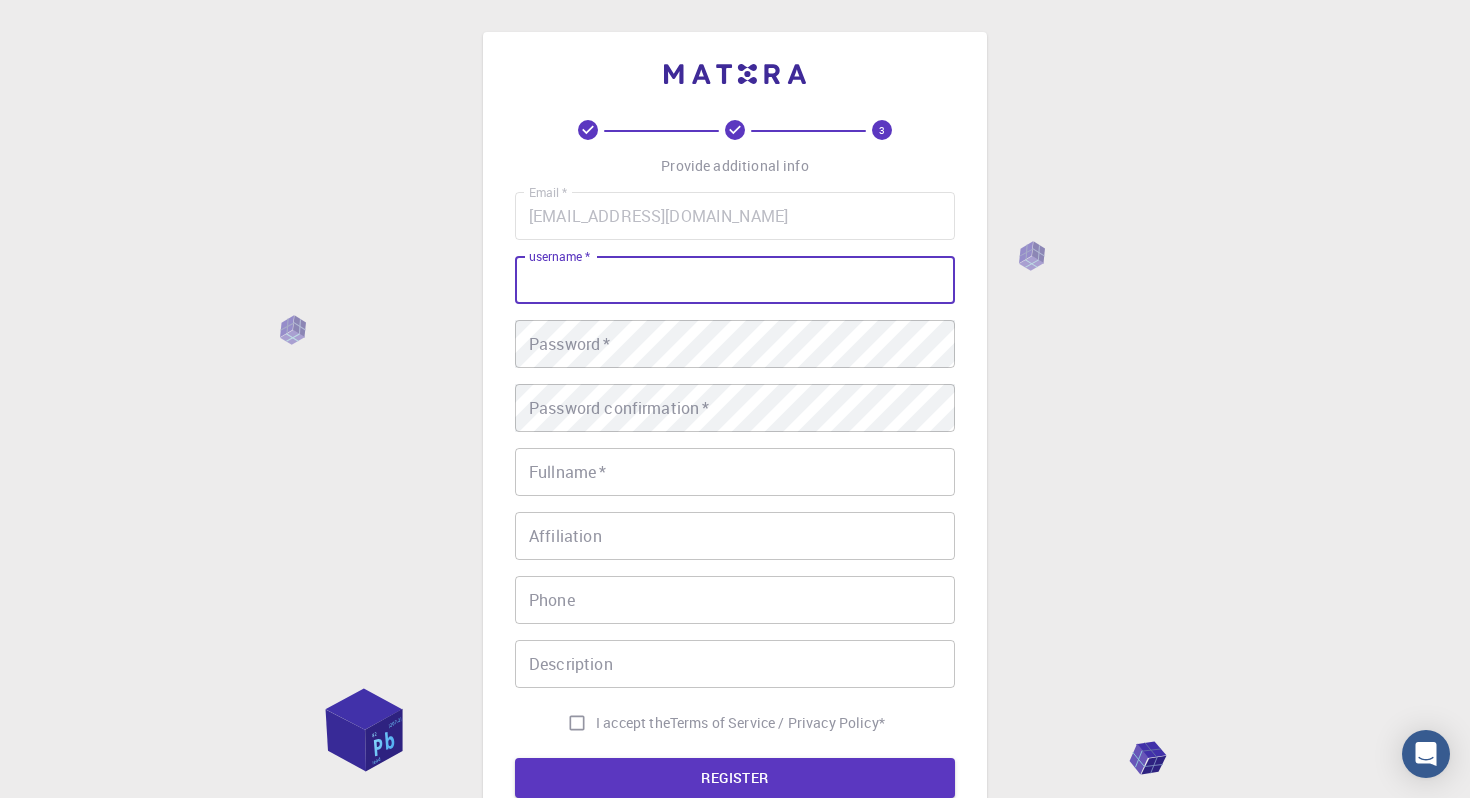 click on "username   *" at bounding box center [735, 280] 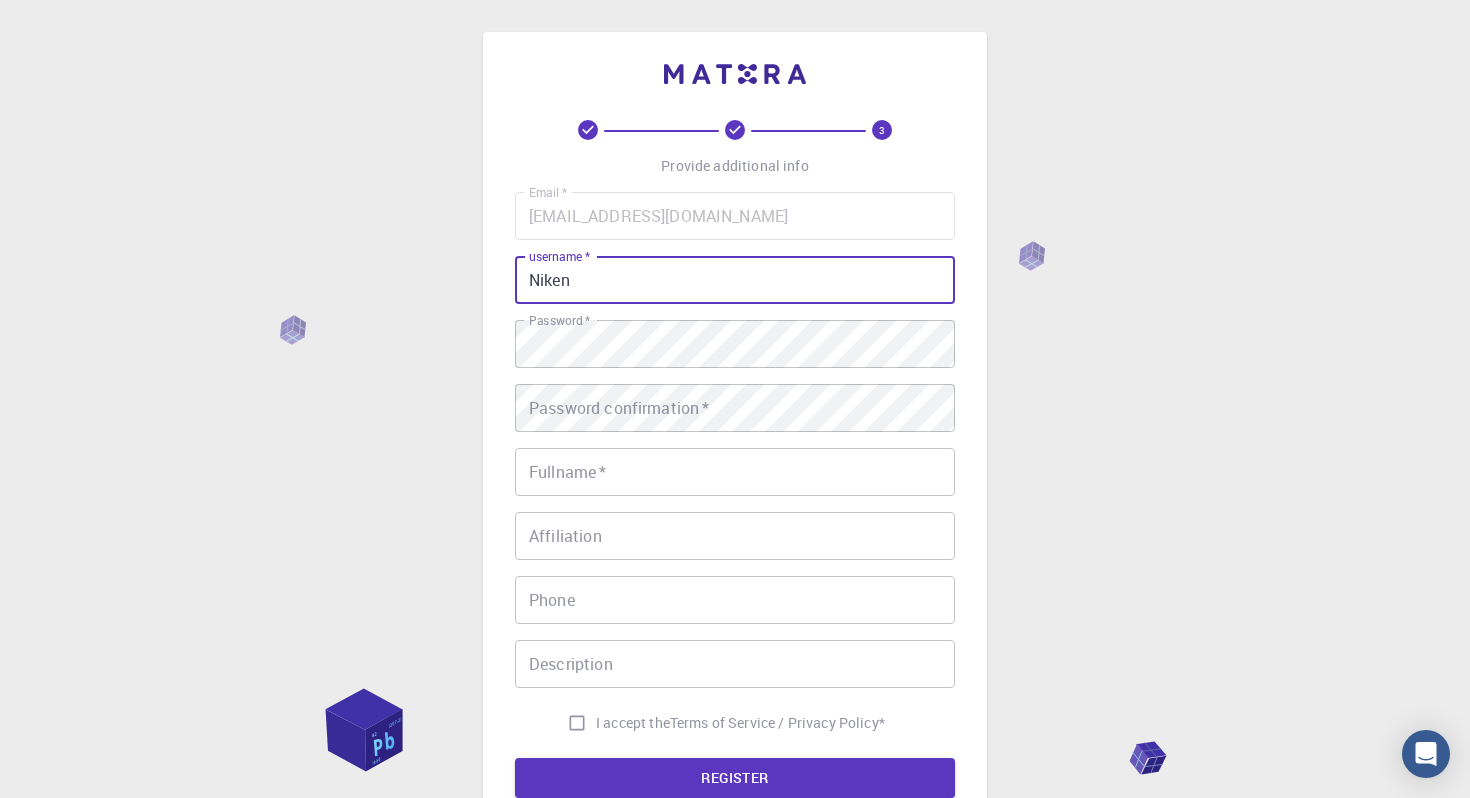 click on "Niken" at bounding box center [735, 280] 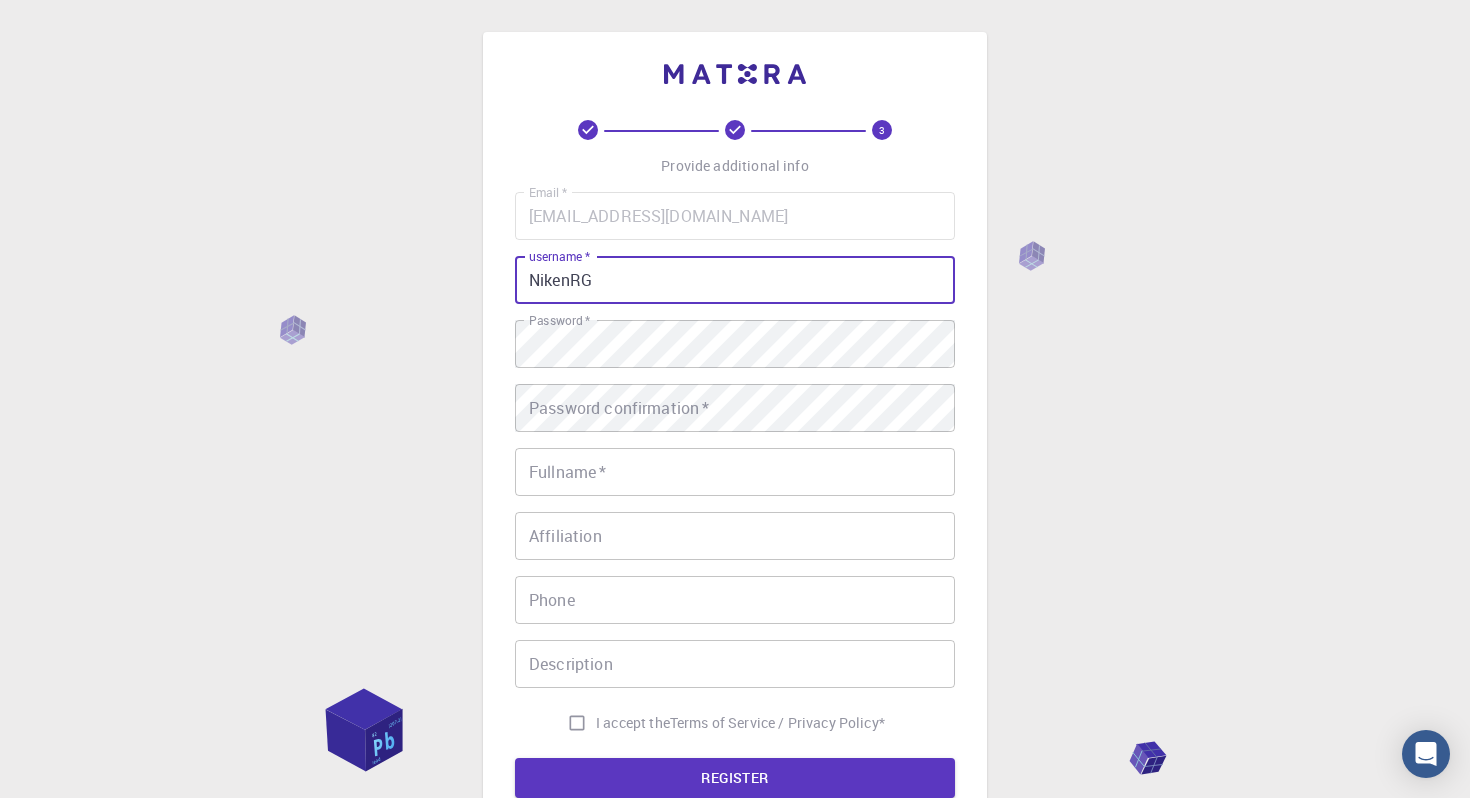 type on "NikenRG" 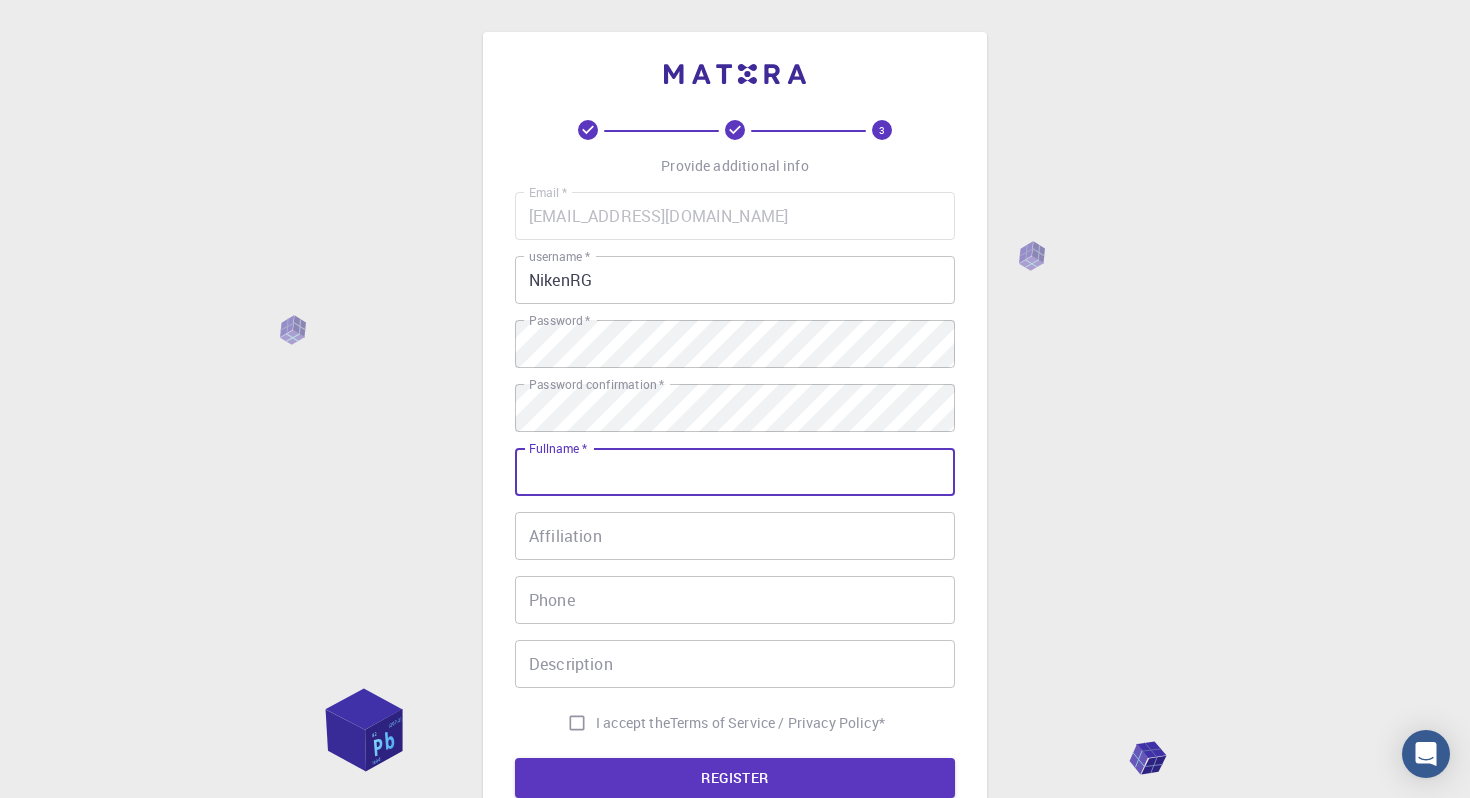 click on "Fullname   *" at bounding box center [735, 472] 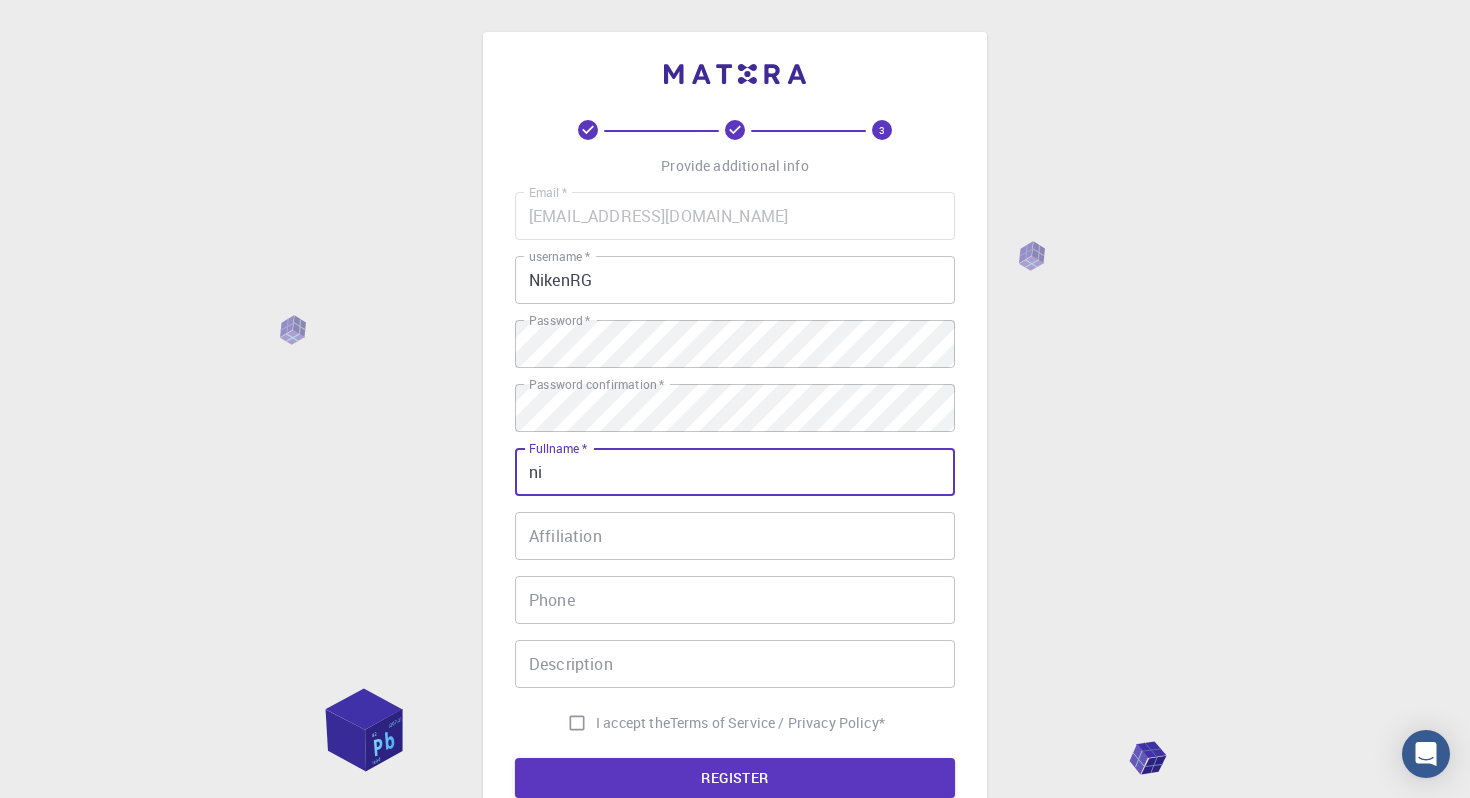 type on "n" 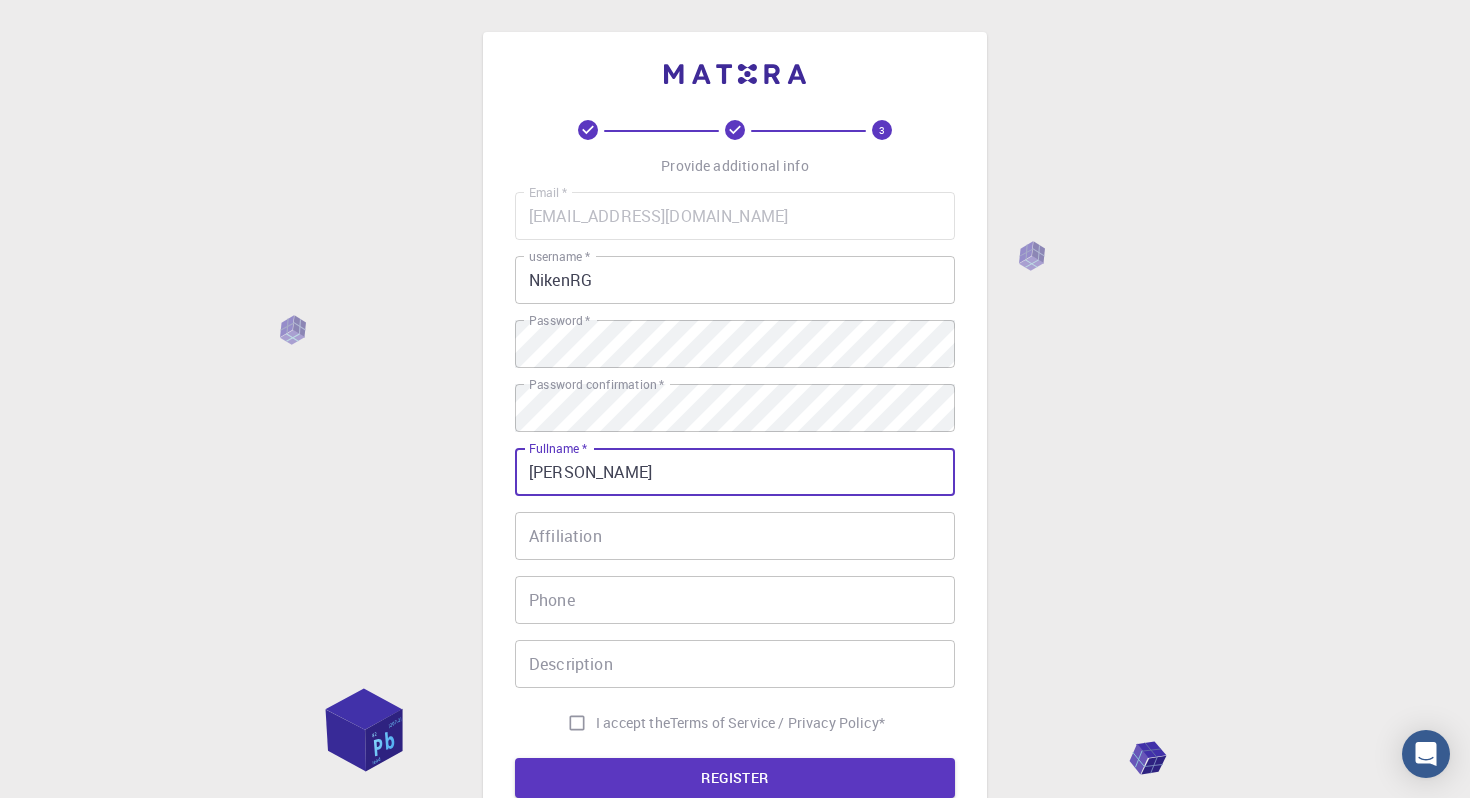 type on "[PERSON_NAME]" 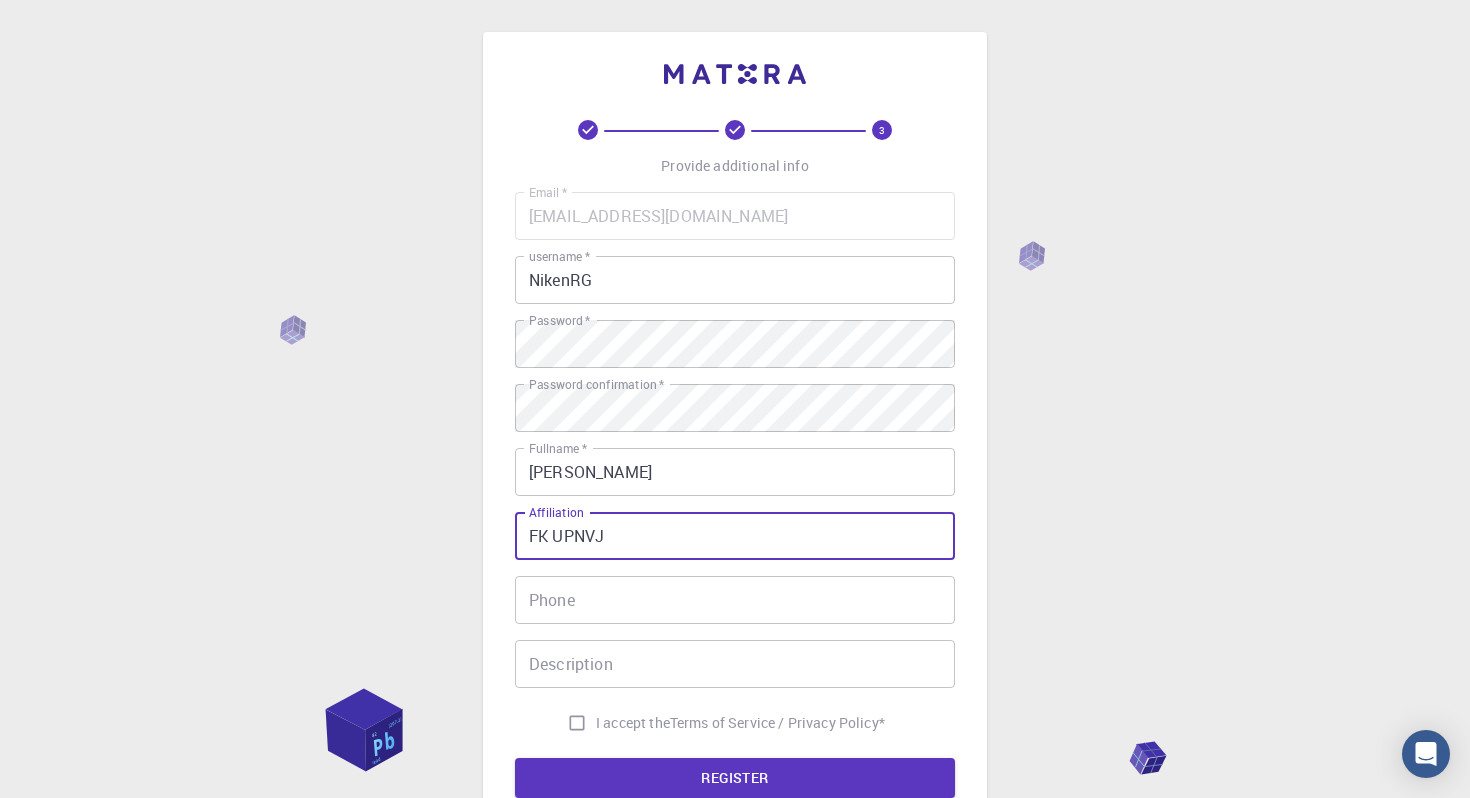type on "FK UPNVJ" 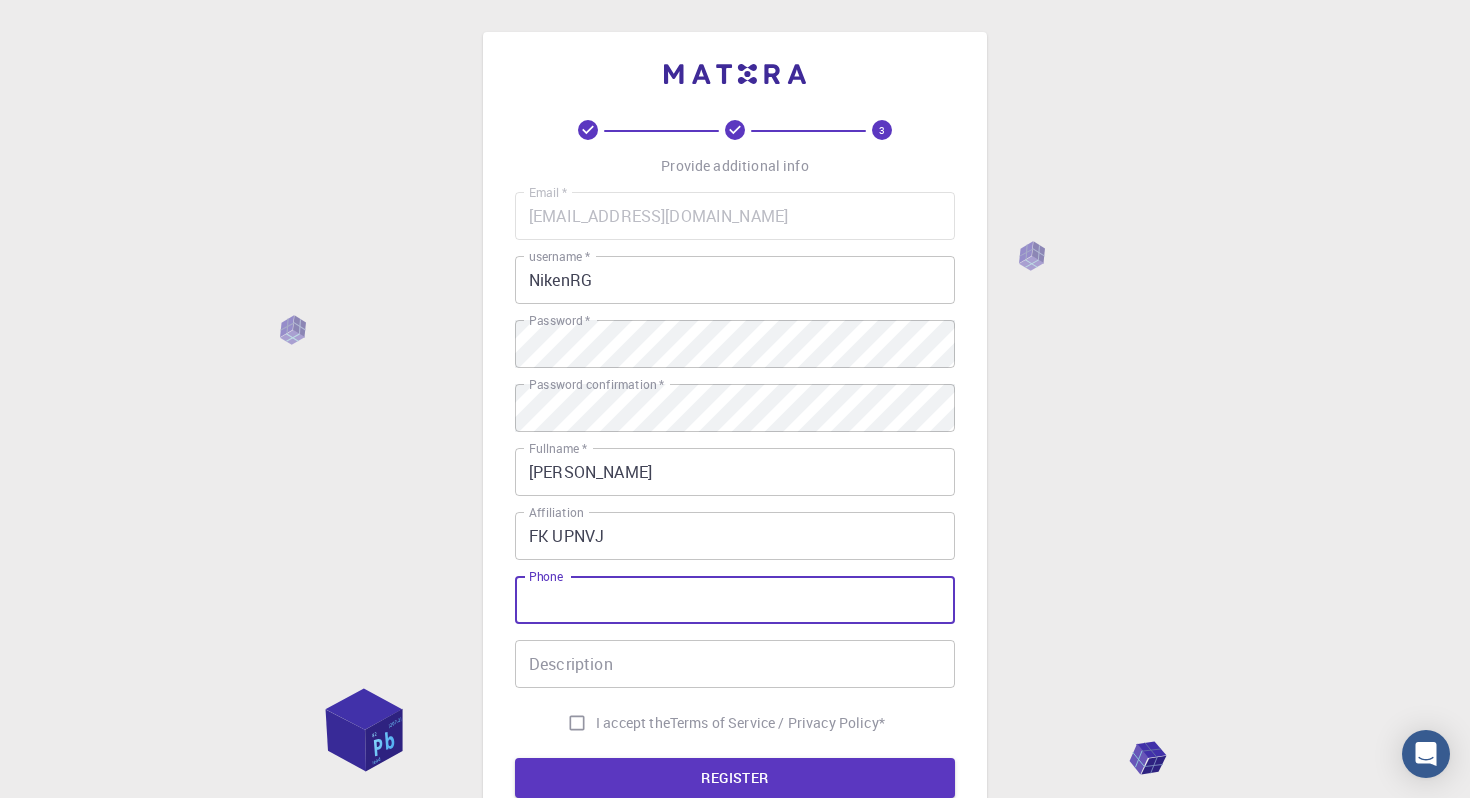 click on "Phone" at bounding box center (735, 600) 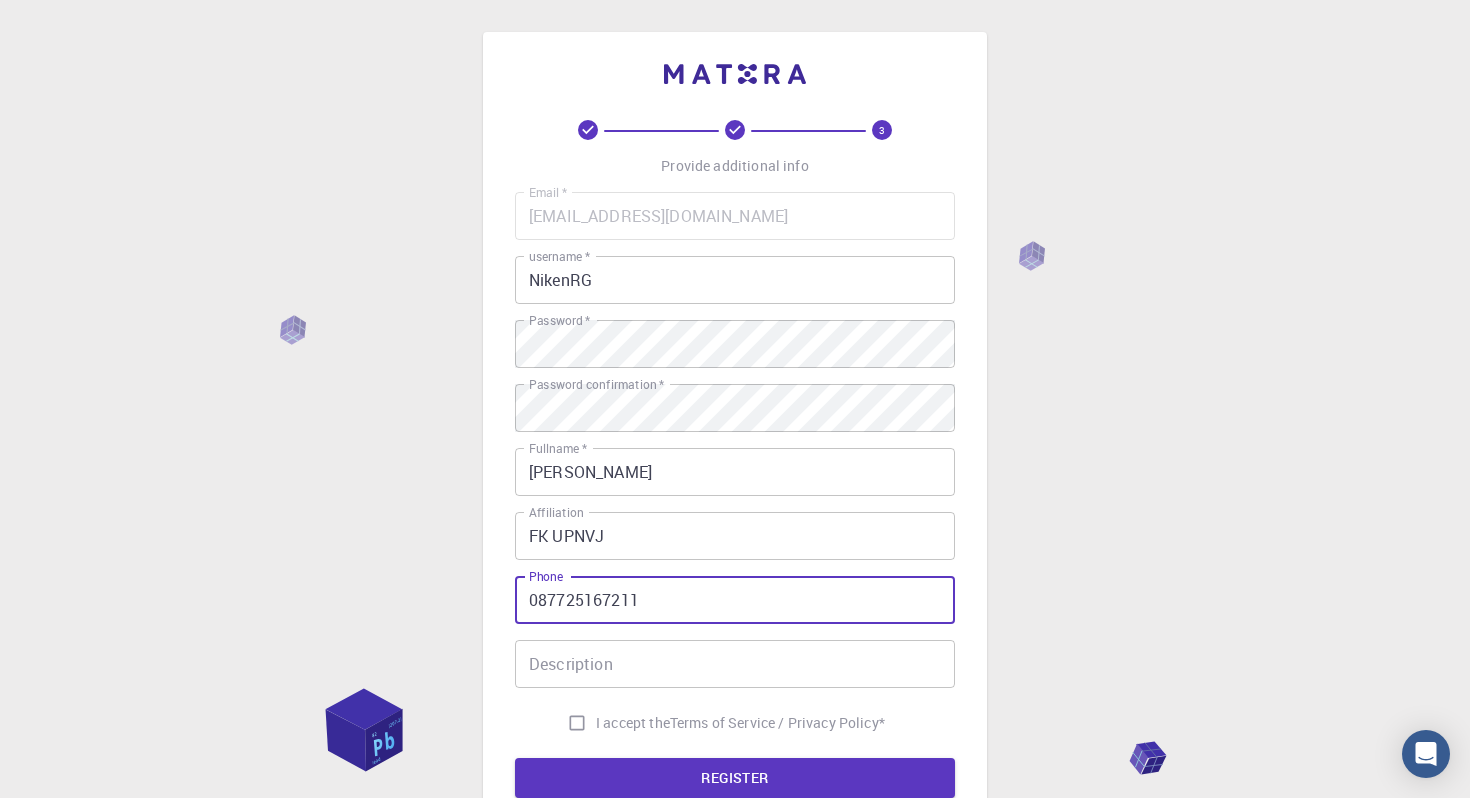 type on "087725167211" 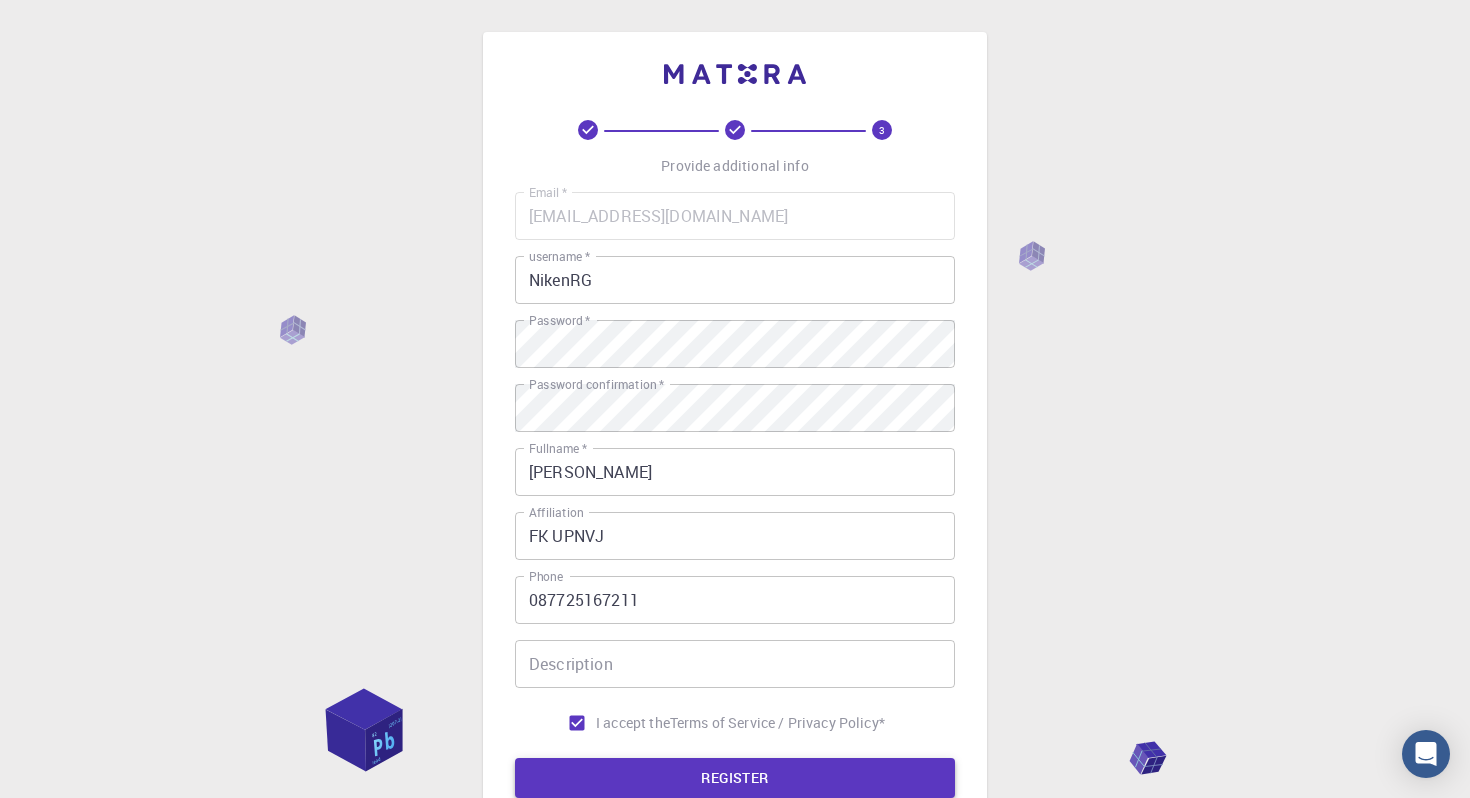 click on "REGISTER" at bounding box center [735, 778] 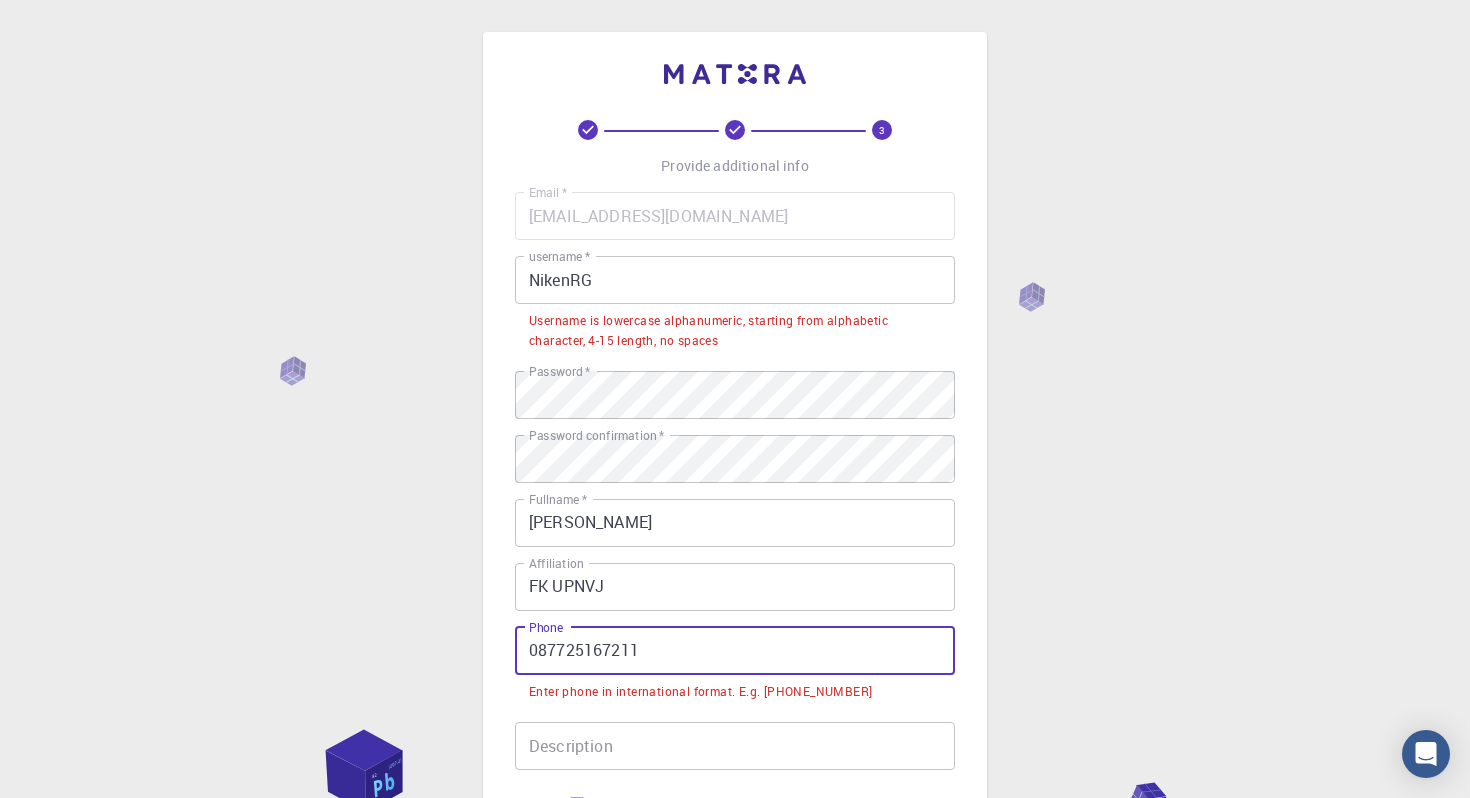 click on "087725167211" at bounding box center [735, 651] 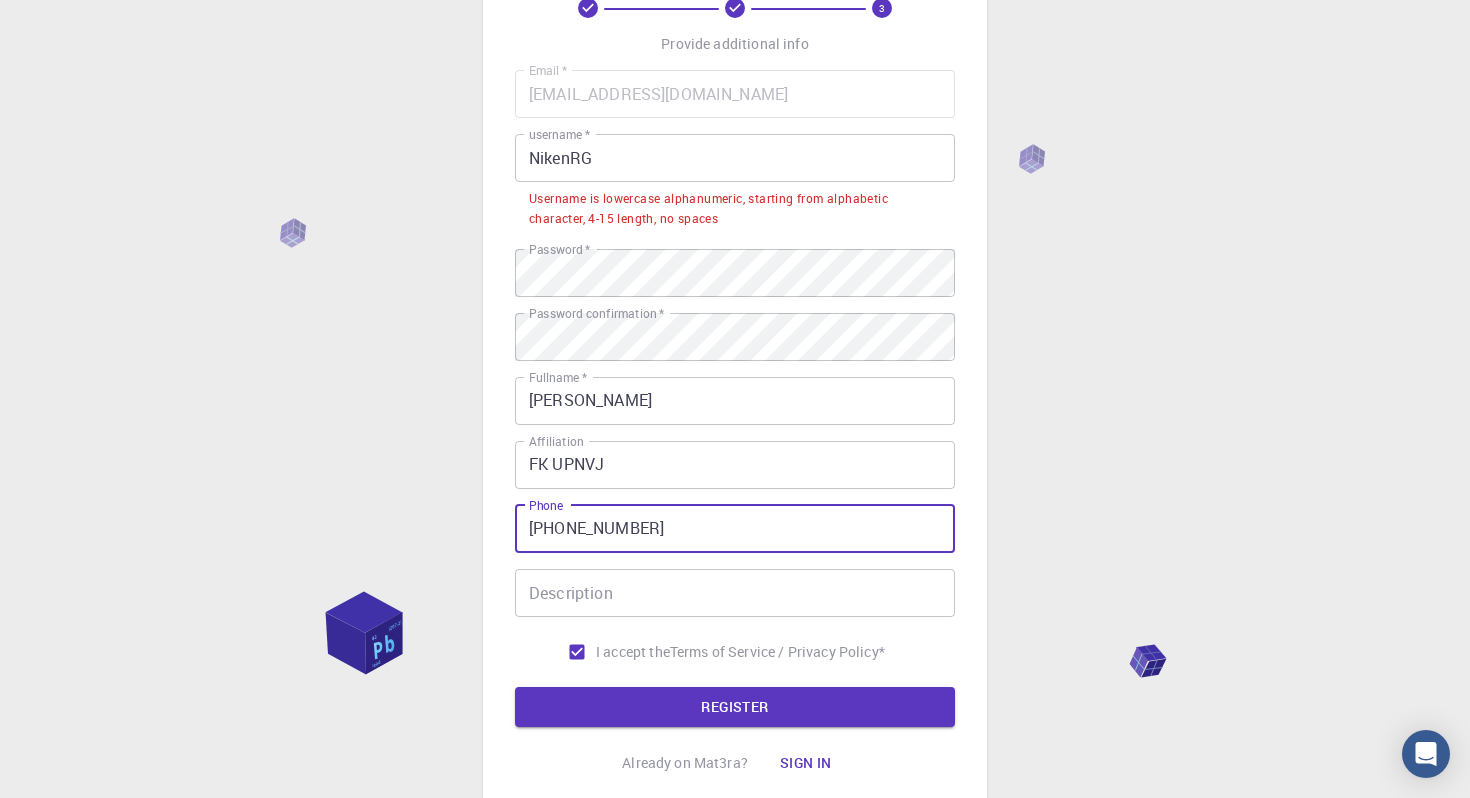 scroll, scrollTop: 273, scrollLeft: 0, axis: vertical 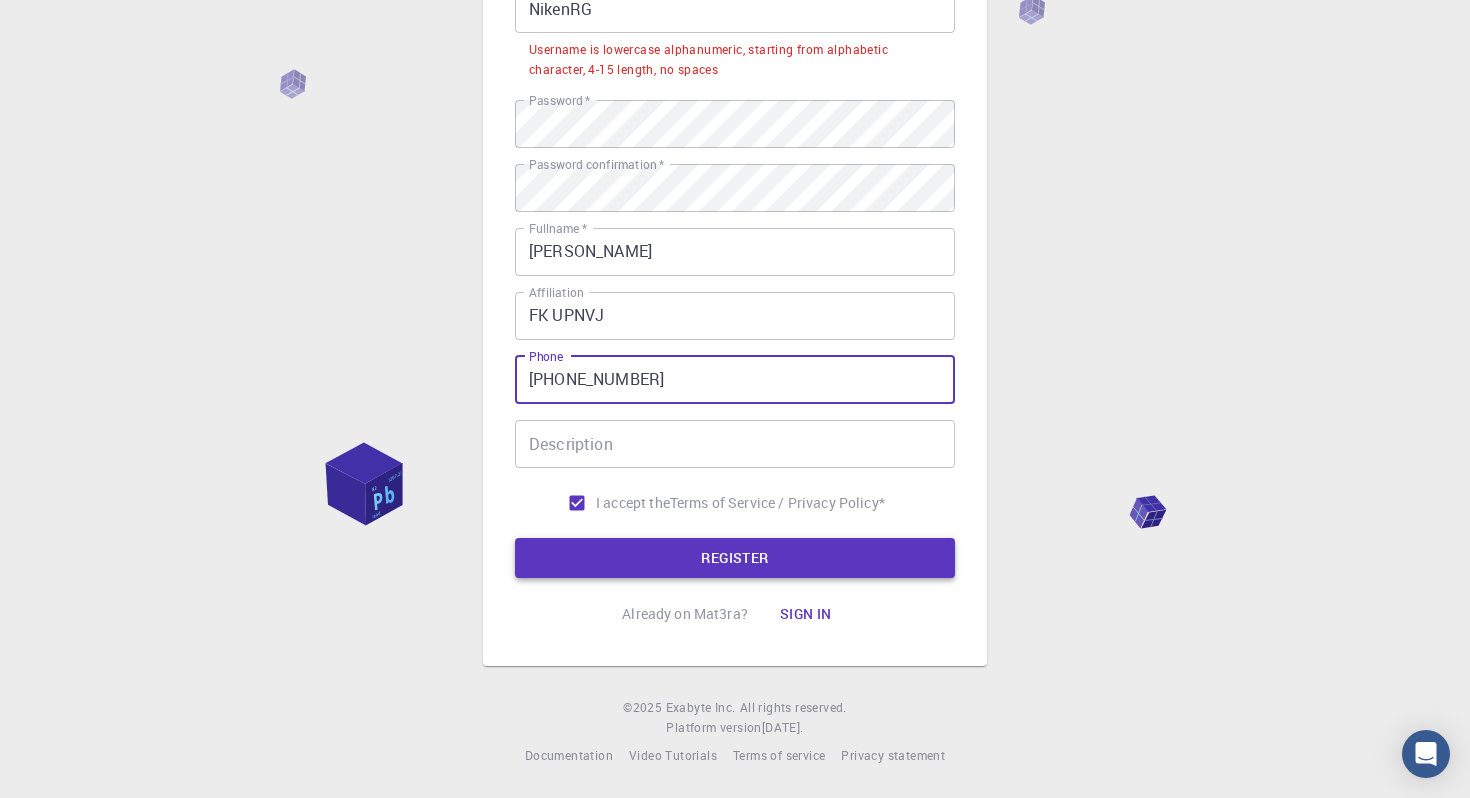 type on "[PHONE_NUMBER]" 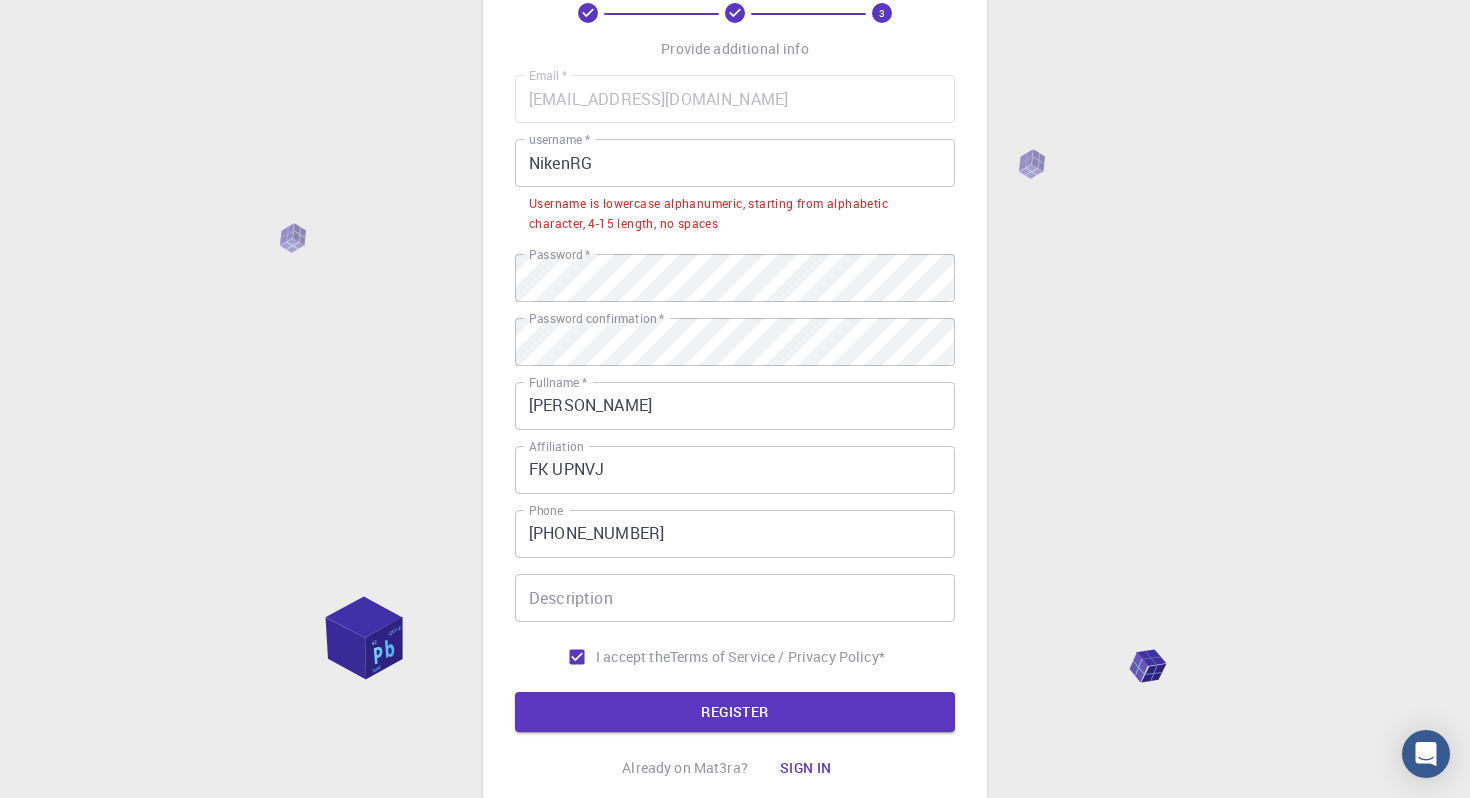 scroll, scrollTop: 82, scrollLeft: 0, axis: vertical 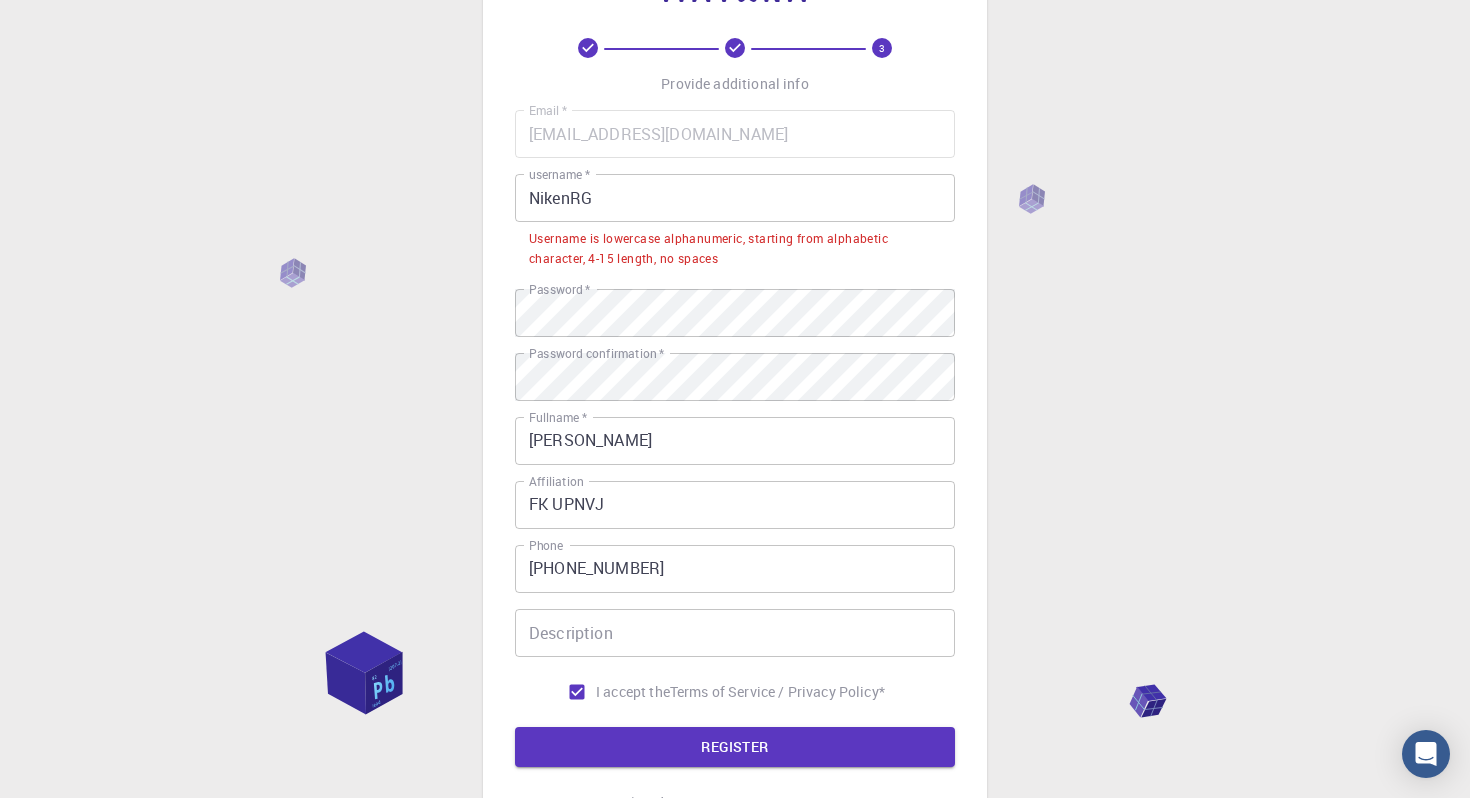 click on "NikenRG" at bounding box center (735, 198) 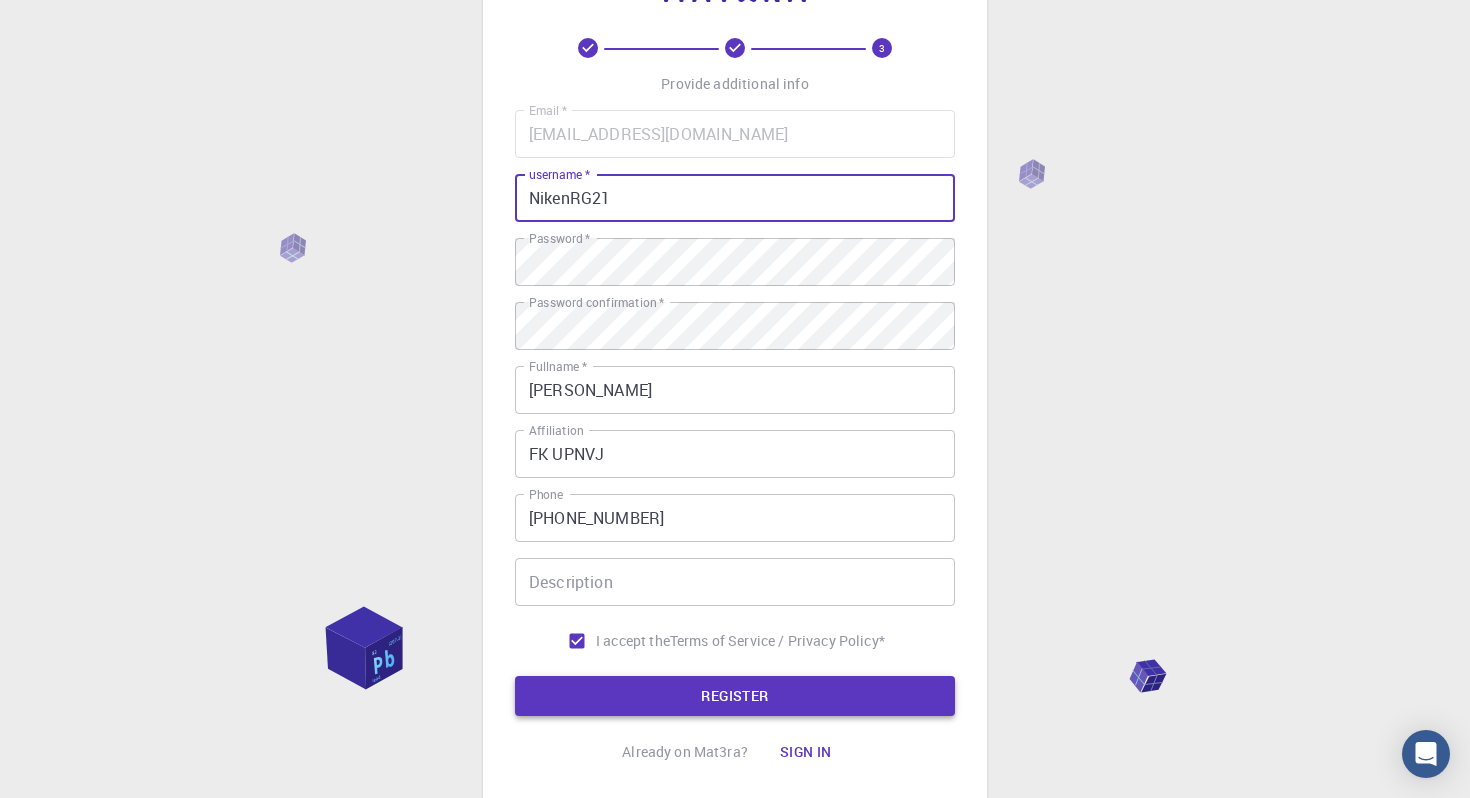 click on "REGISTER" at bounding box center [735, 696] 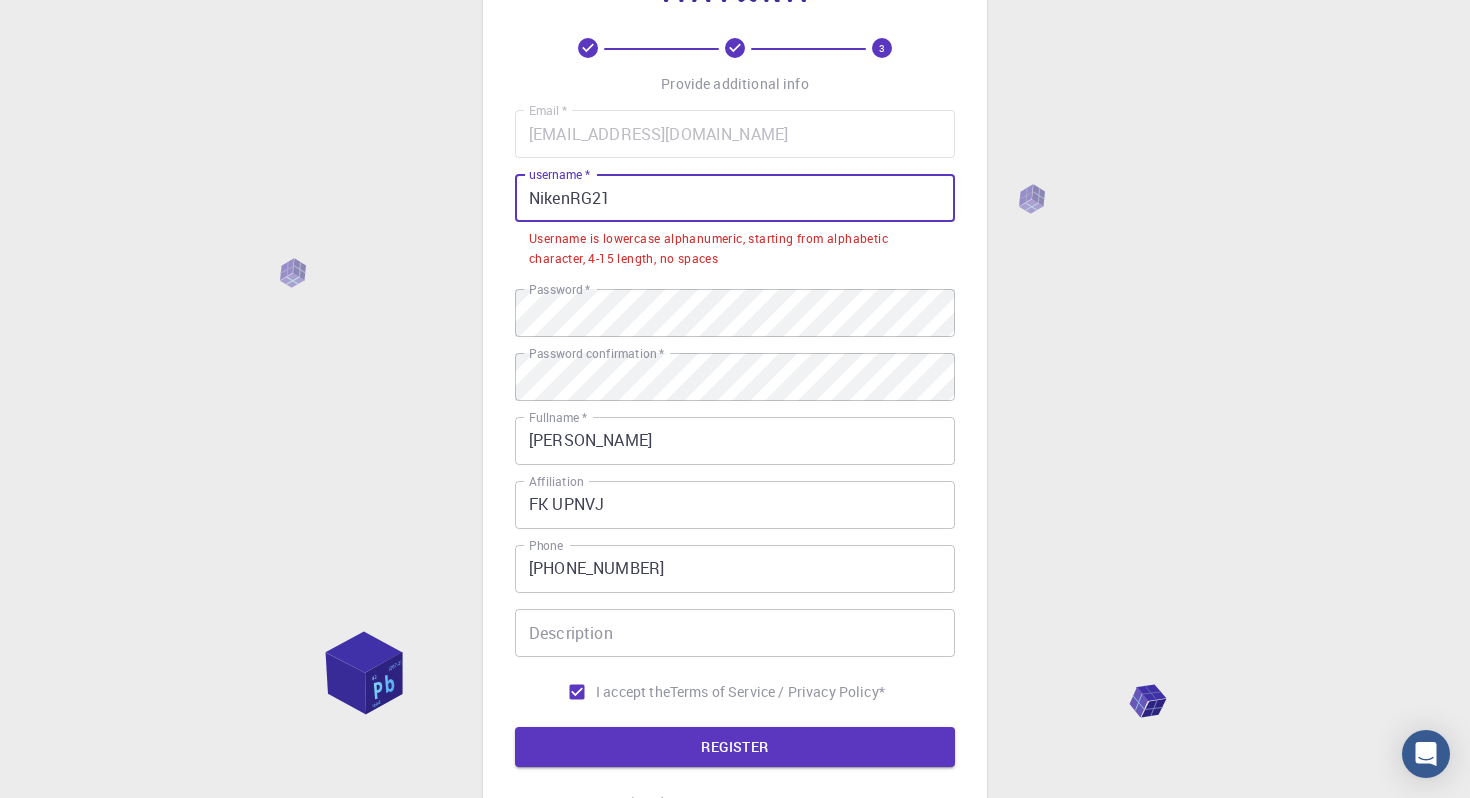 click on "NikenRG21" at bounding box center [735, 198] 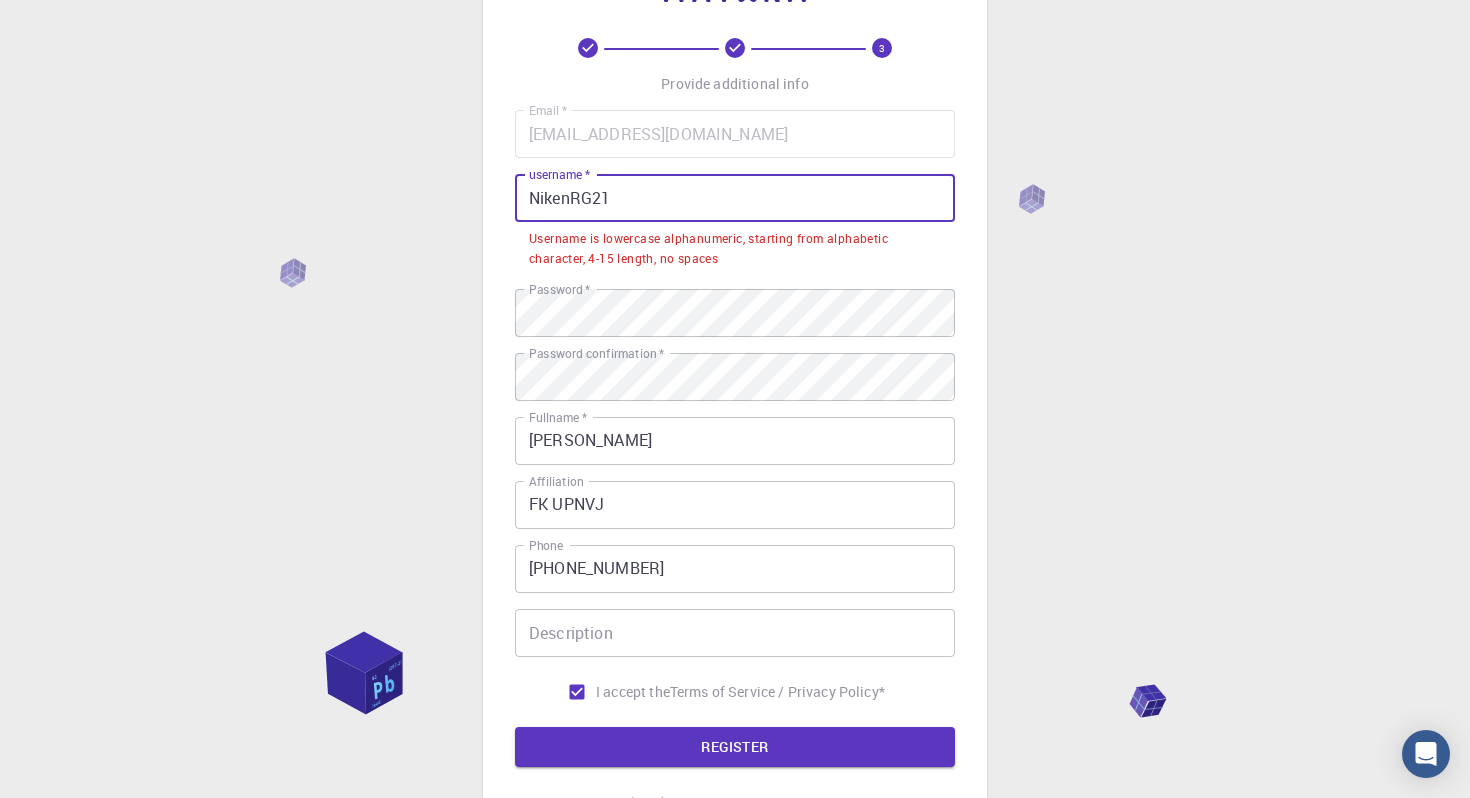 click on "NikenRG21" at bounding box center (735, 198) 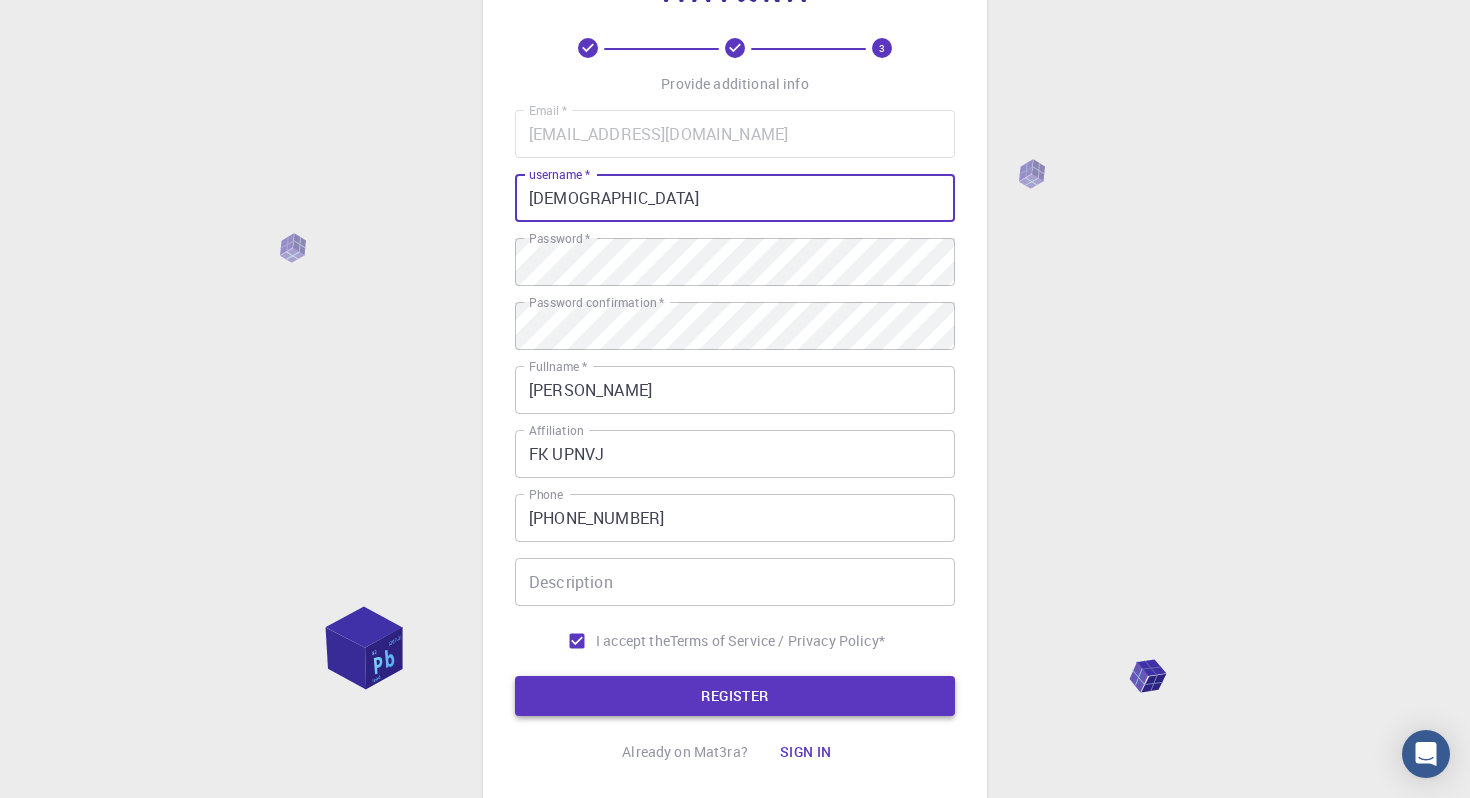 click on "REGISTER" at bounding box center [735, 696] 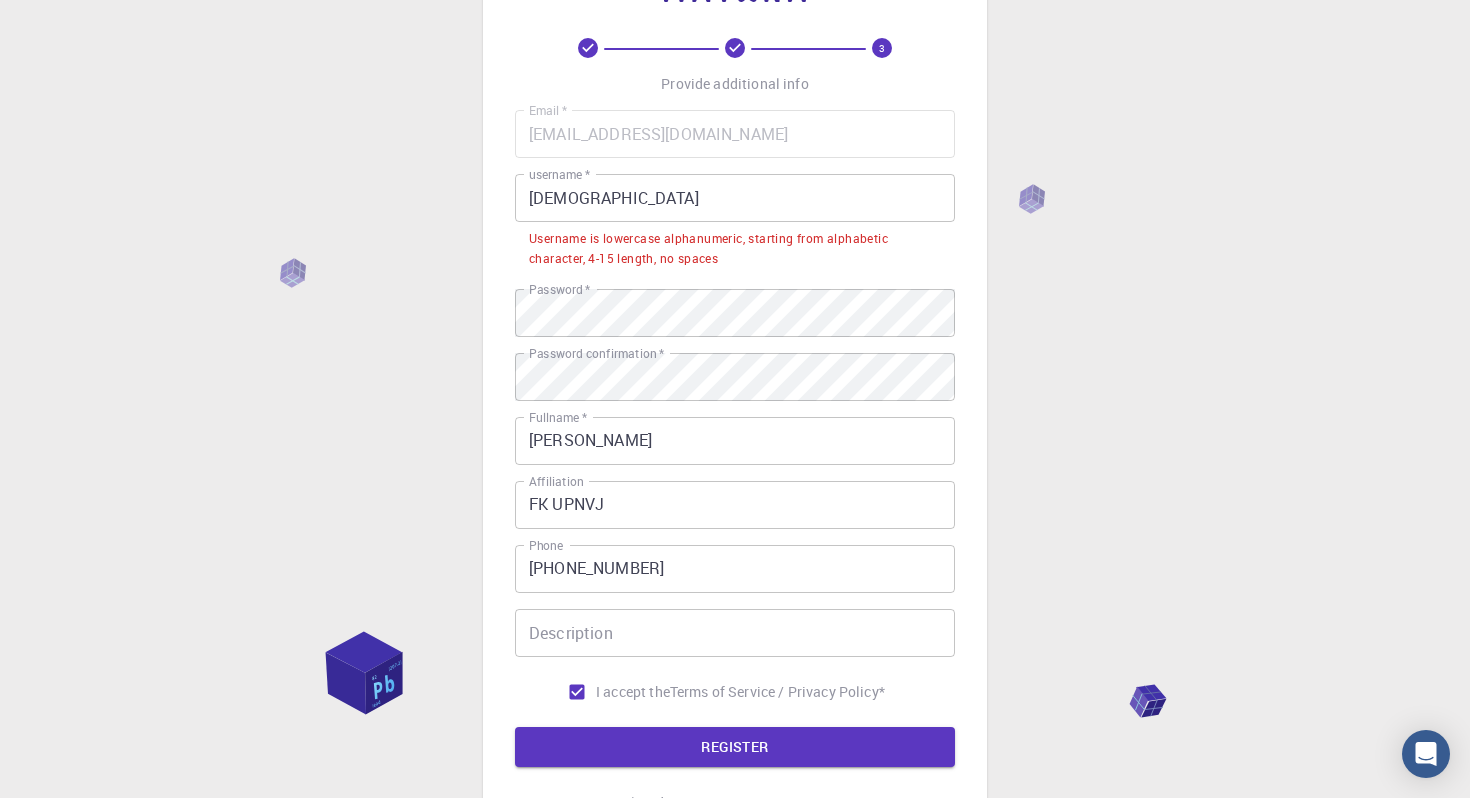 click on "[DEMOGRAPHIC_DATA]" at bounding box center [735, 198] 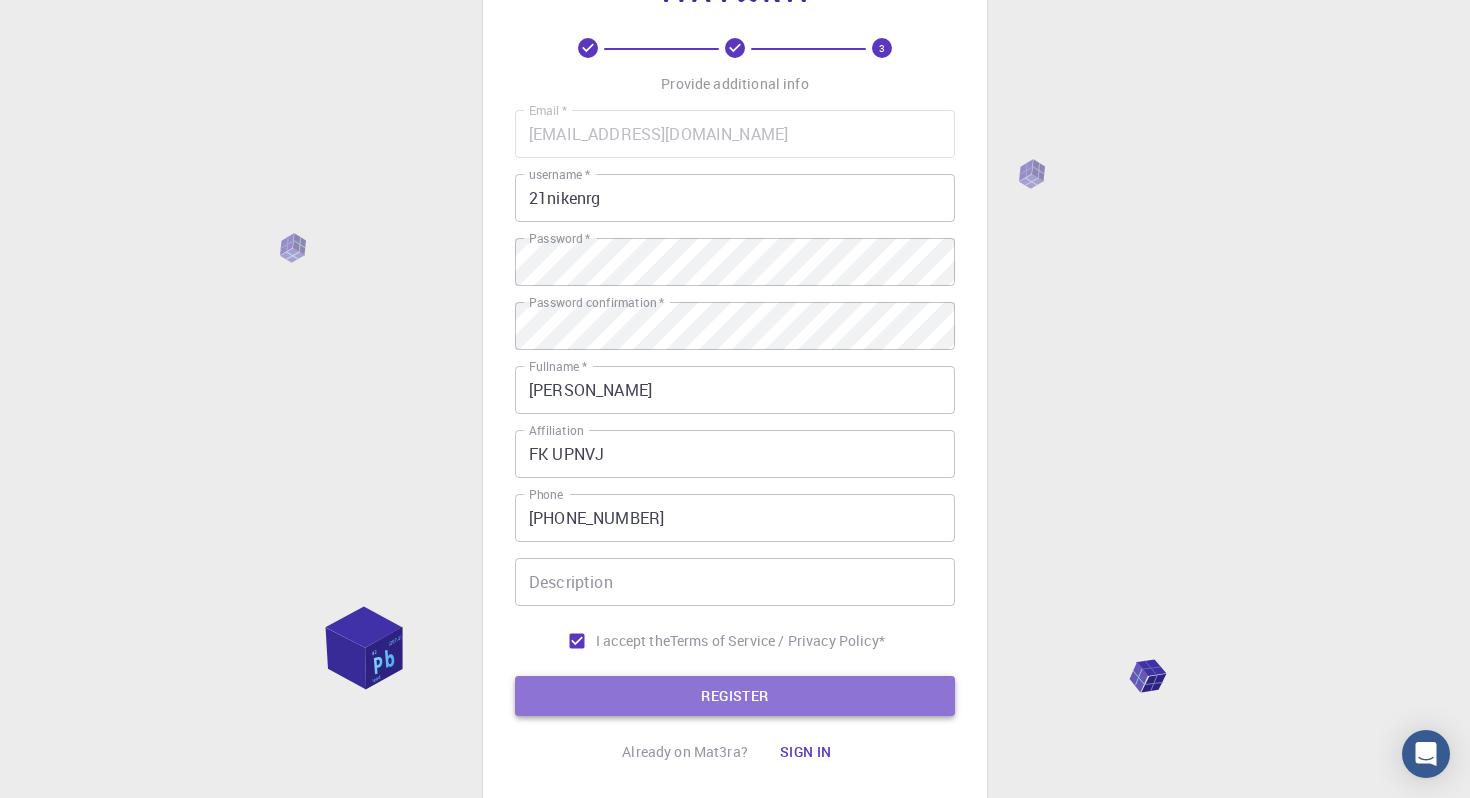 click on "REGISTER" at bounding box center [735, 696] 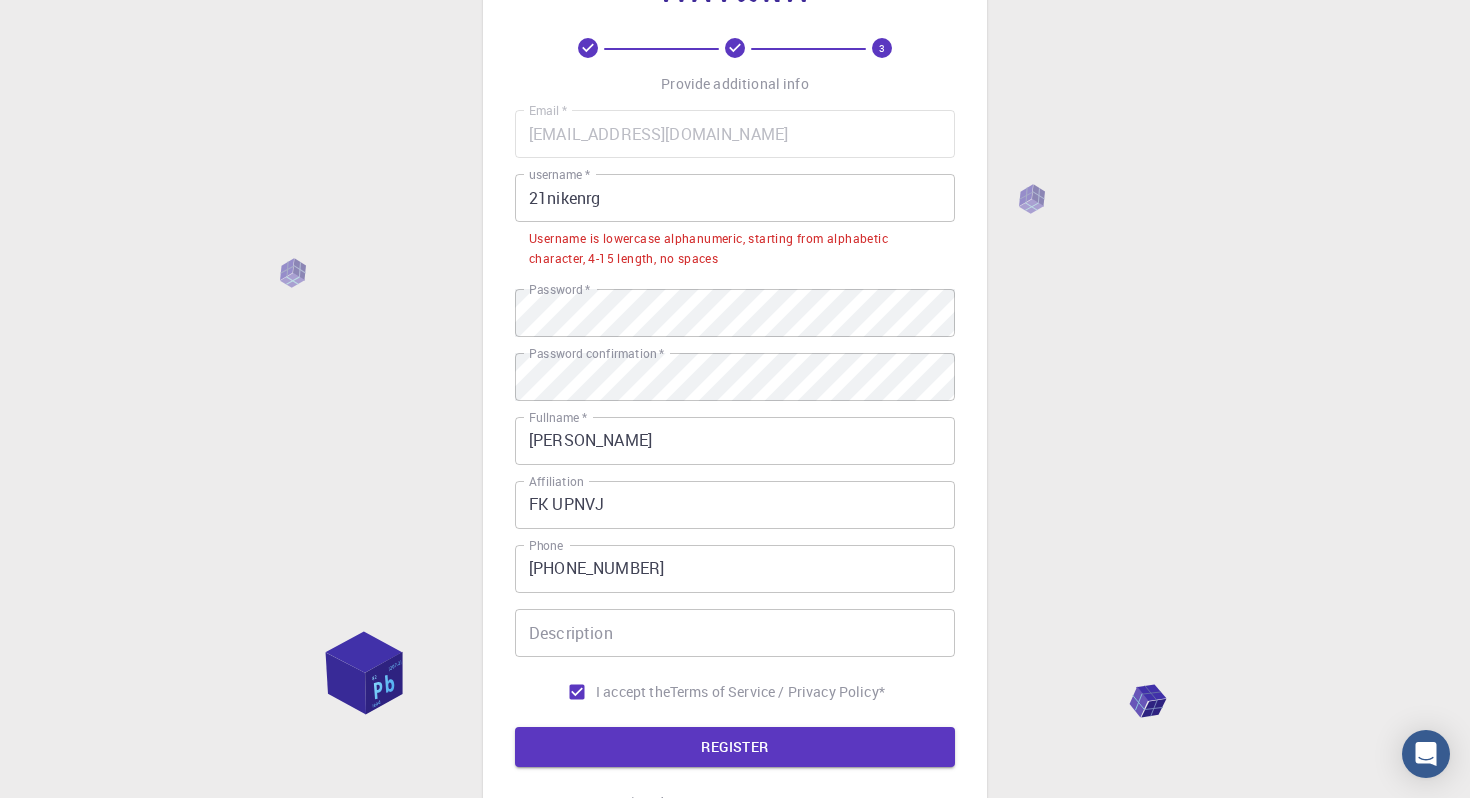 click on "21nikenrg" at bounding box center (735, 198) 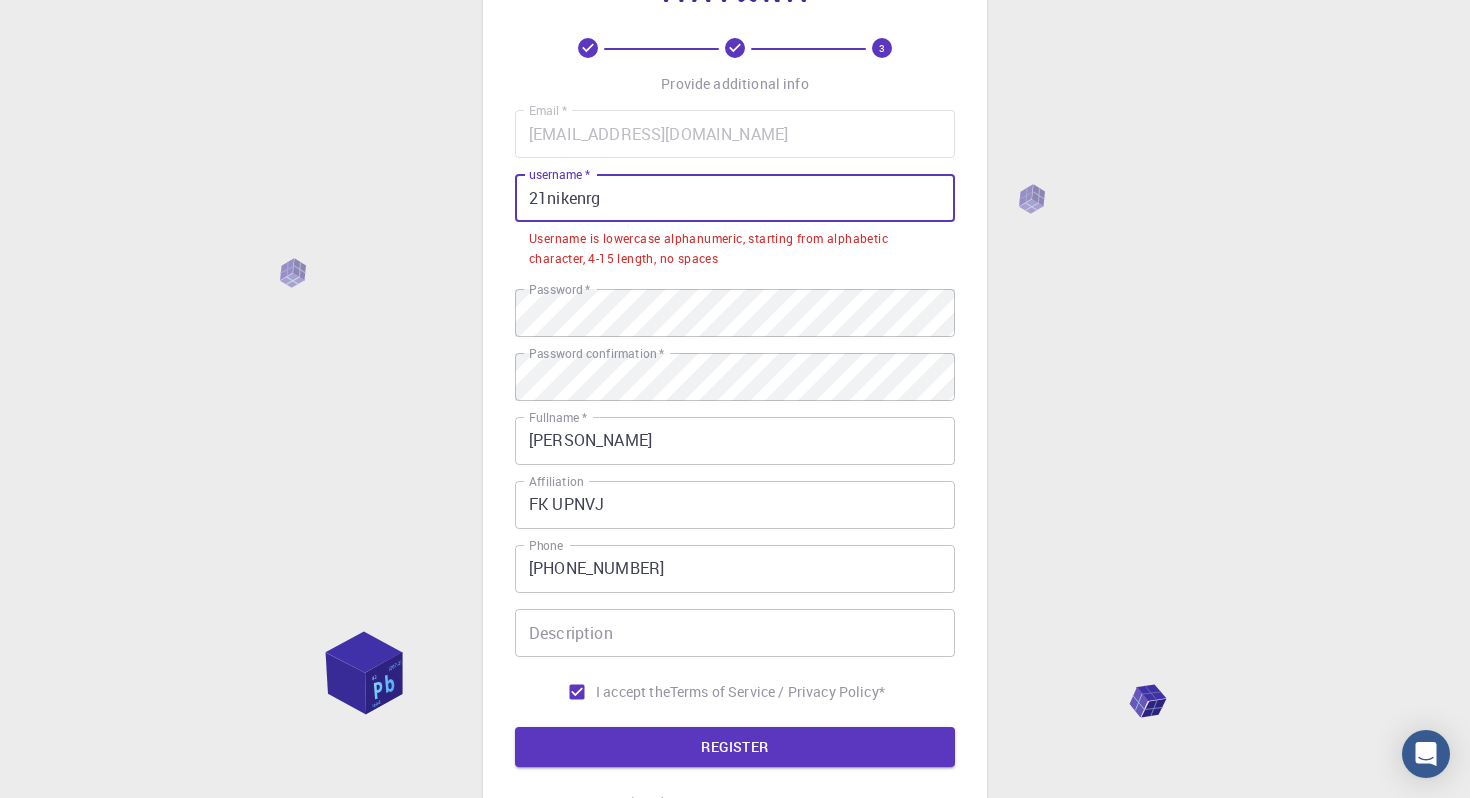 click on "21nikenrg" at bounding box center [735, 198] 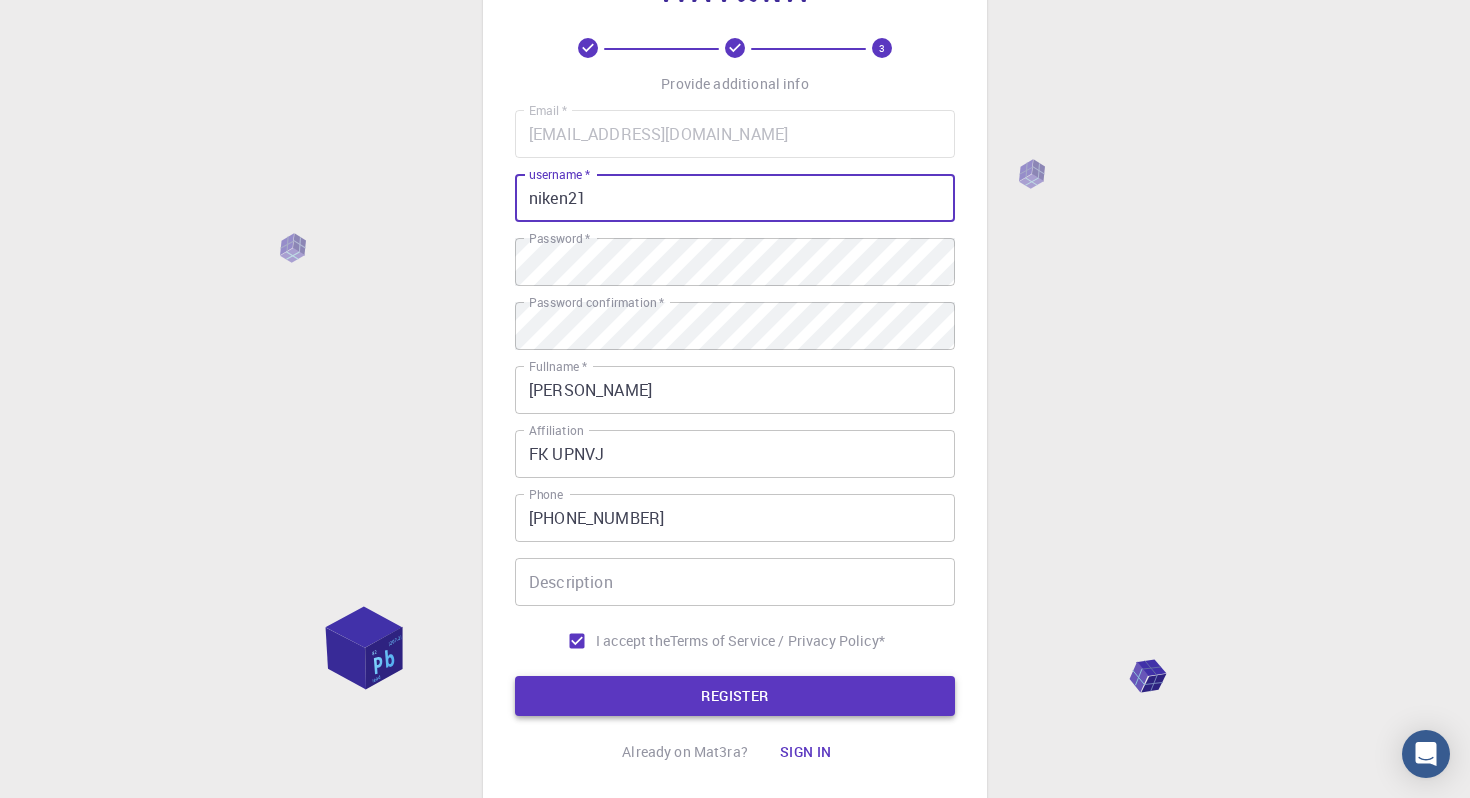 click on "REGISTER" at bounding box center (735, 696) 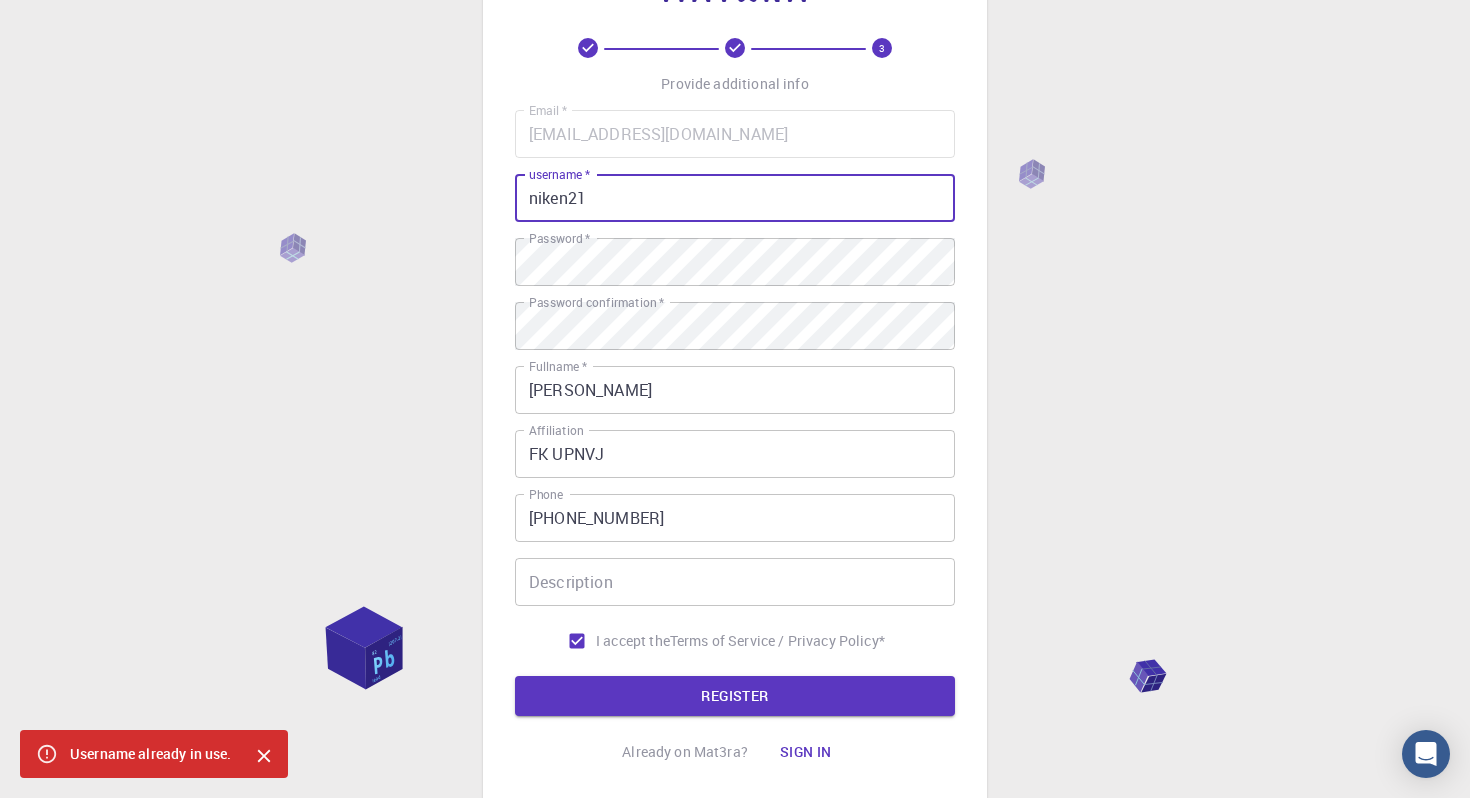 click on "niken21" at bounding box center (735, 198) 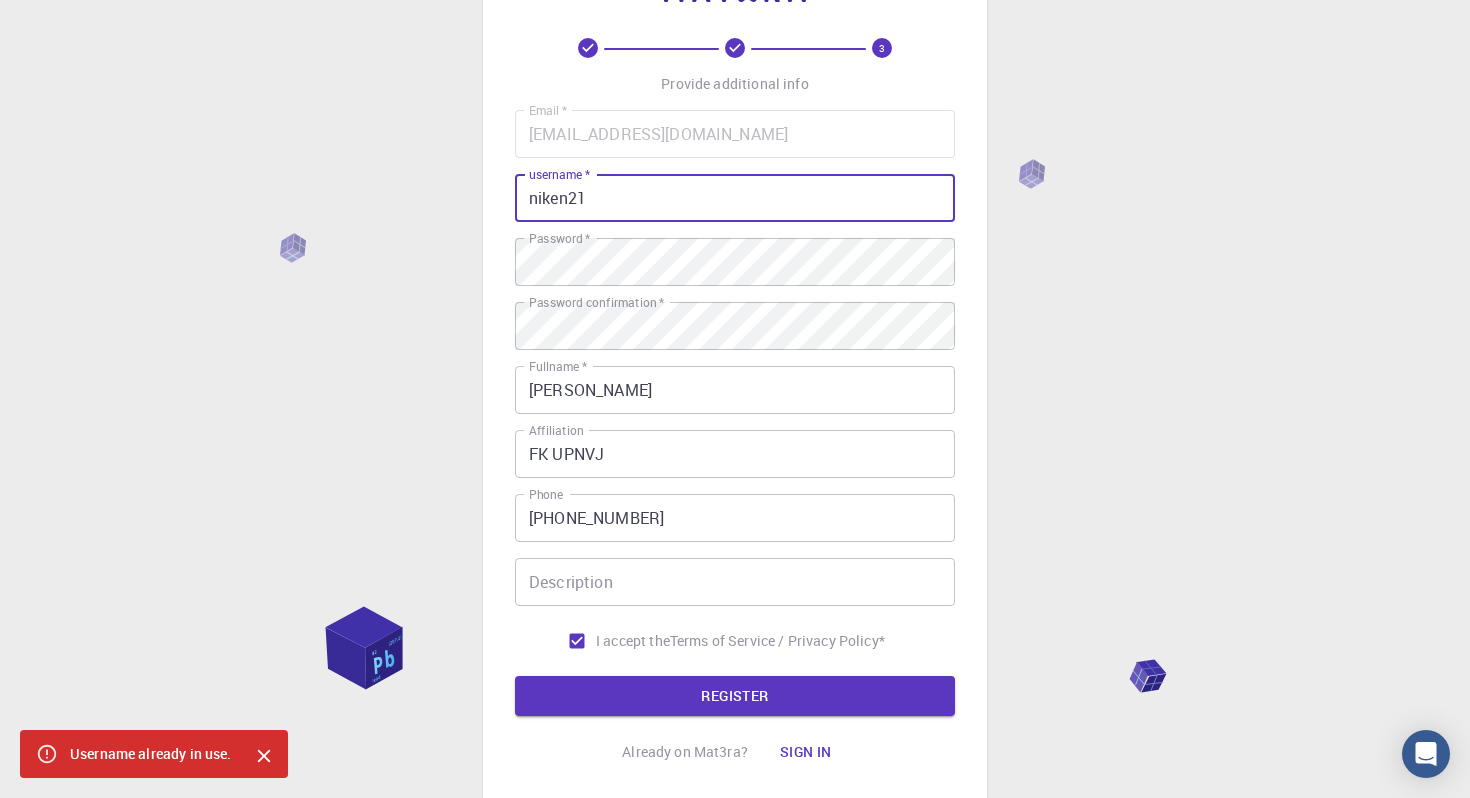 click on "niken21" at bounding box center (735, 198) 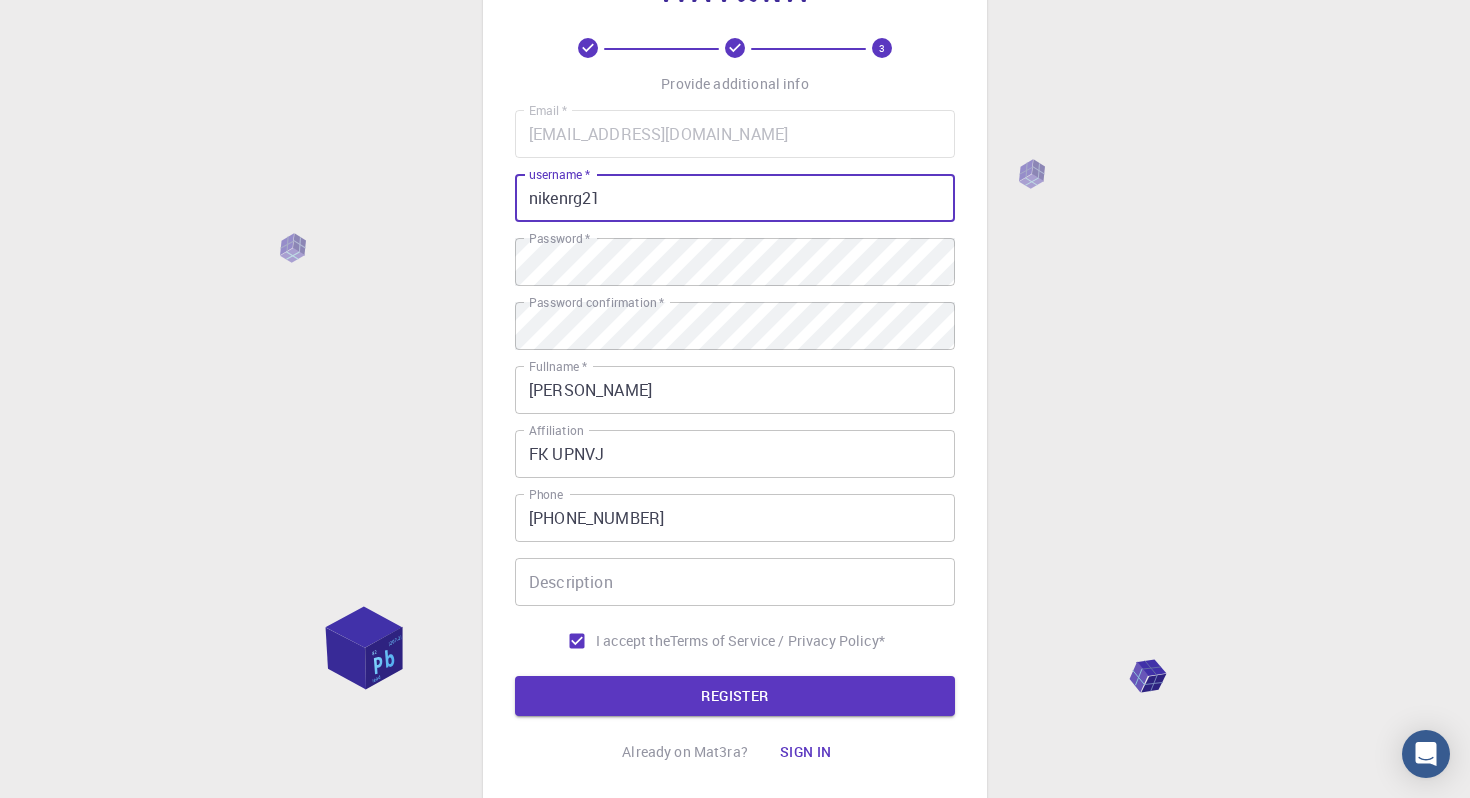 type on "nikenrg21" 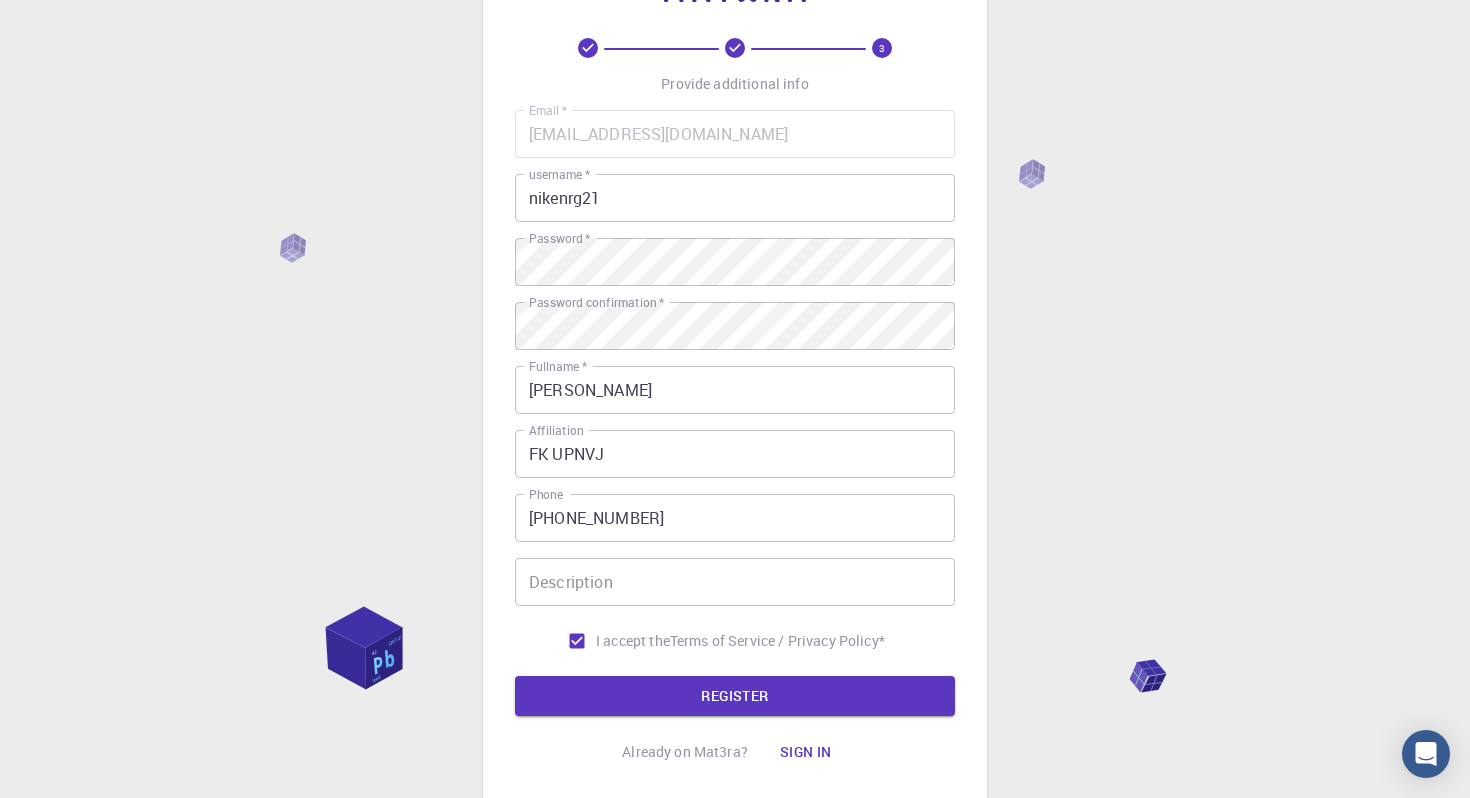 click on "3 Provide additional info Email   * [EMAIL_ADDRESS][DOMAIN_NAME] Email   * username   * nikenrg21 username   * Password   * Password   * Password confirmation   * Password confirmation   * Fullname   * [PERSON_NAME] Fullname   * Affiliation FK UPNVJ Affiliation Phone [PHONE_NUMBER] Phone Description Description I accept the  Terms of Service / Privacy Policy  * REGISTER Already on Mat3ra? Sign in" at bounding box center [735, 405] 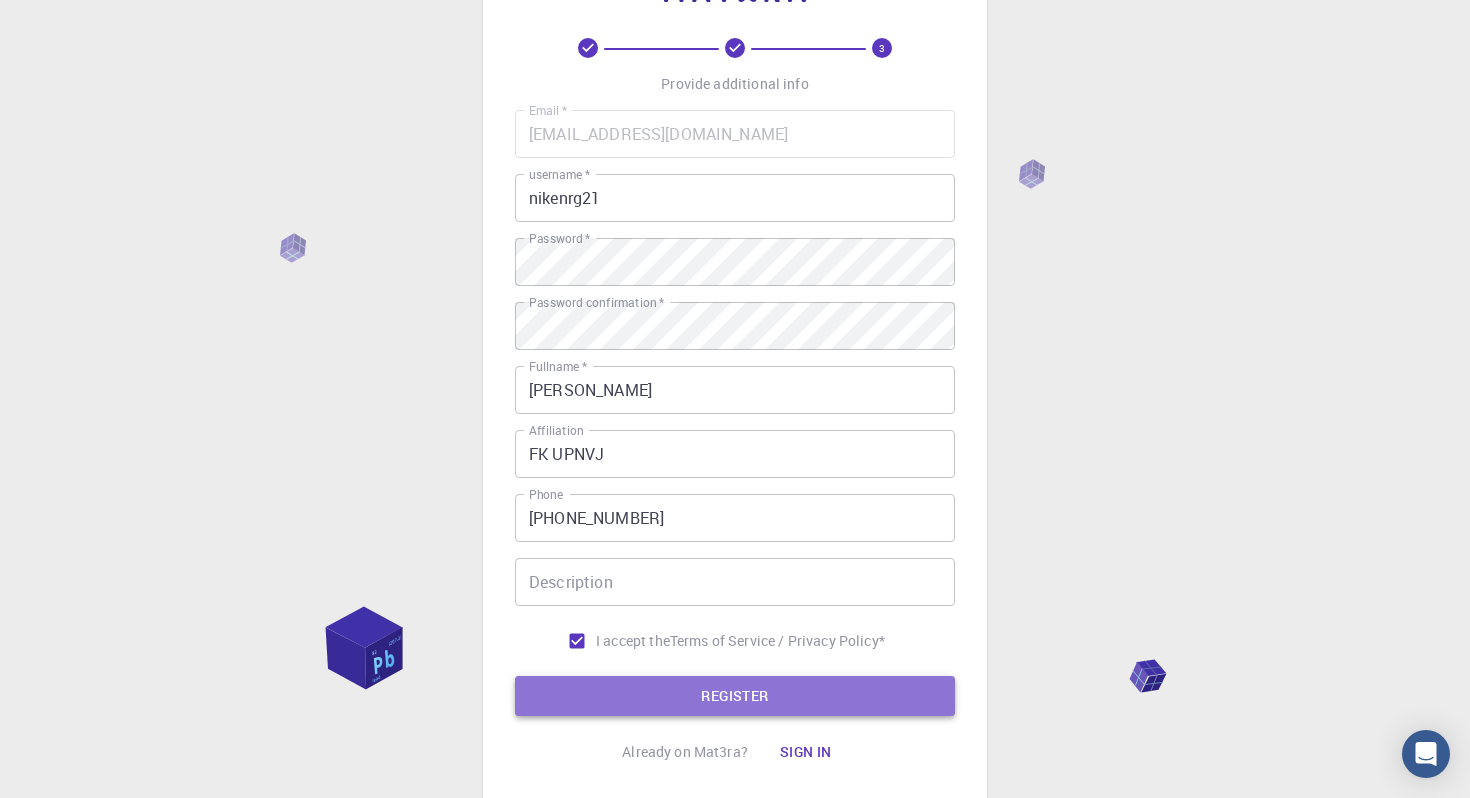 click on "REGISTER" at bounding box center (735, 696) 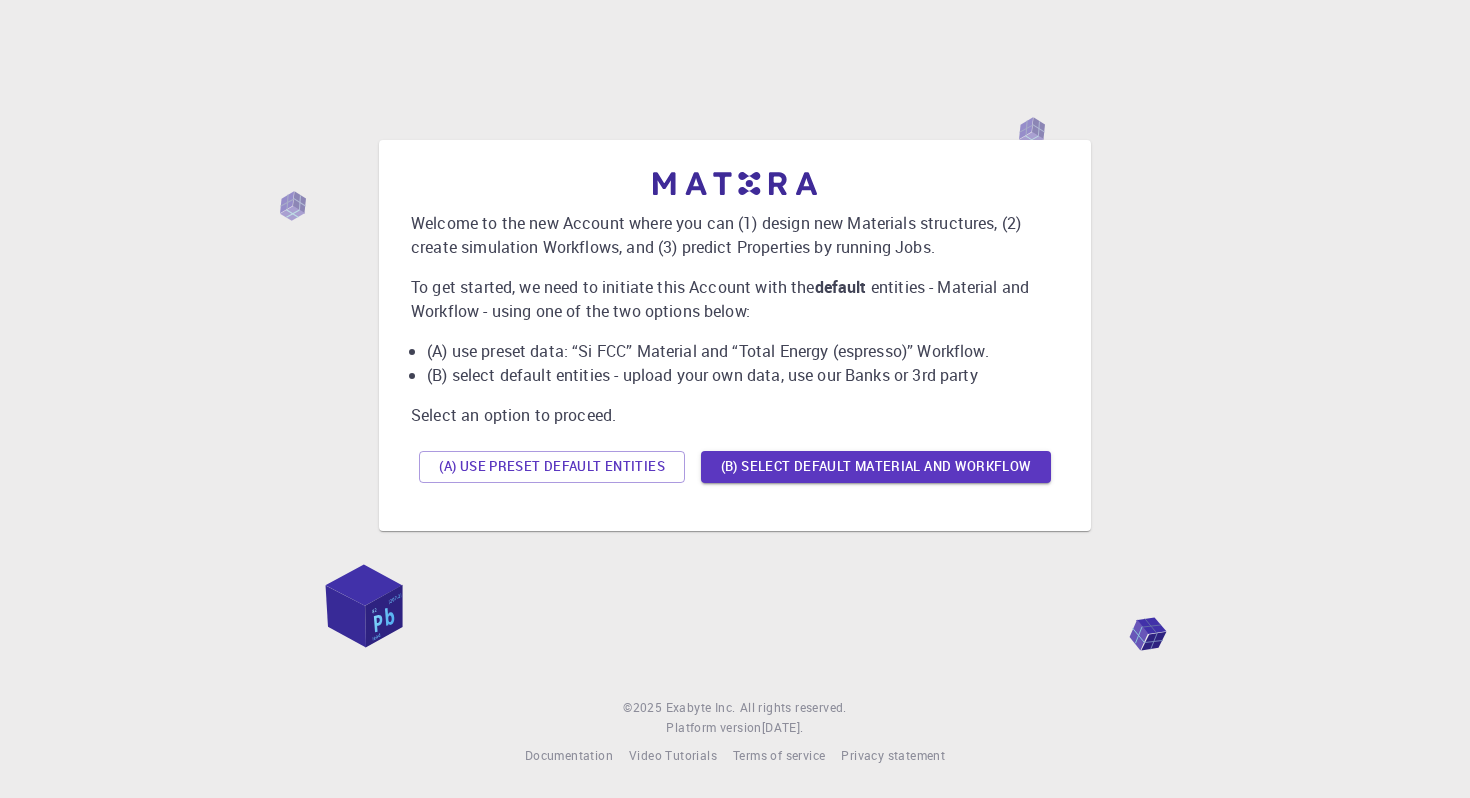 scroll, scrollTop: 0, scrollLeft: 0, axis: both 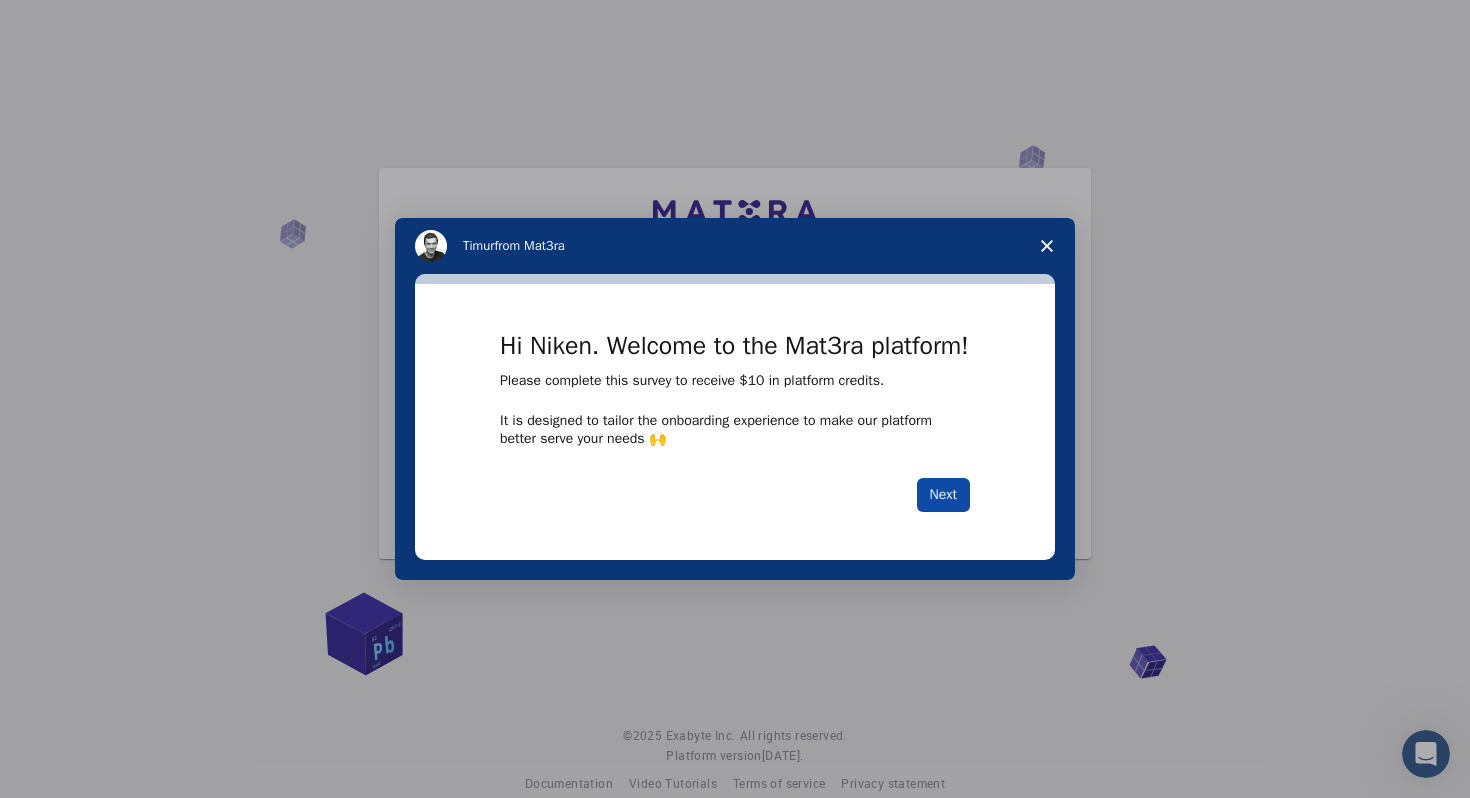 click on "Next" at bounding box center (943, 495) 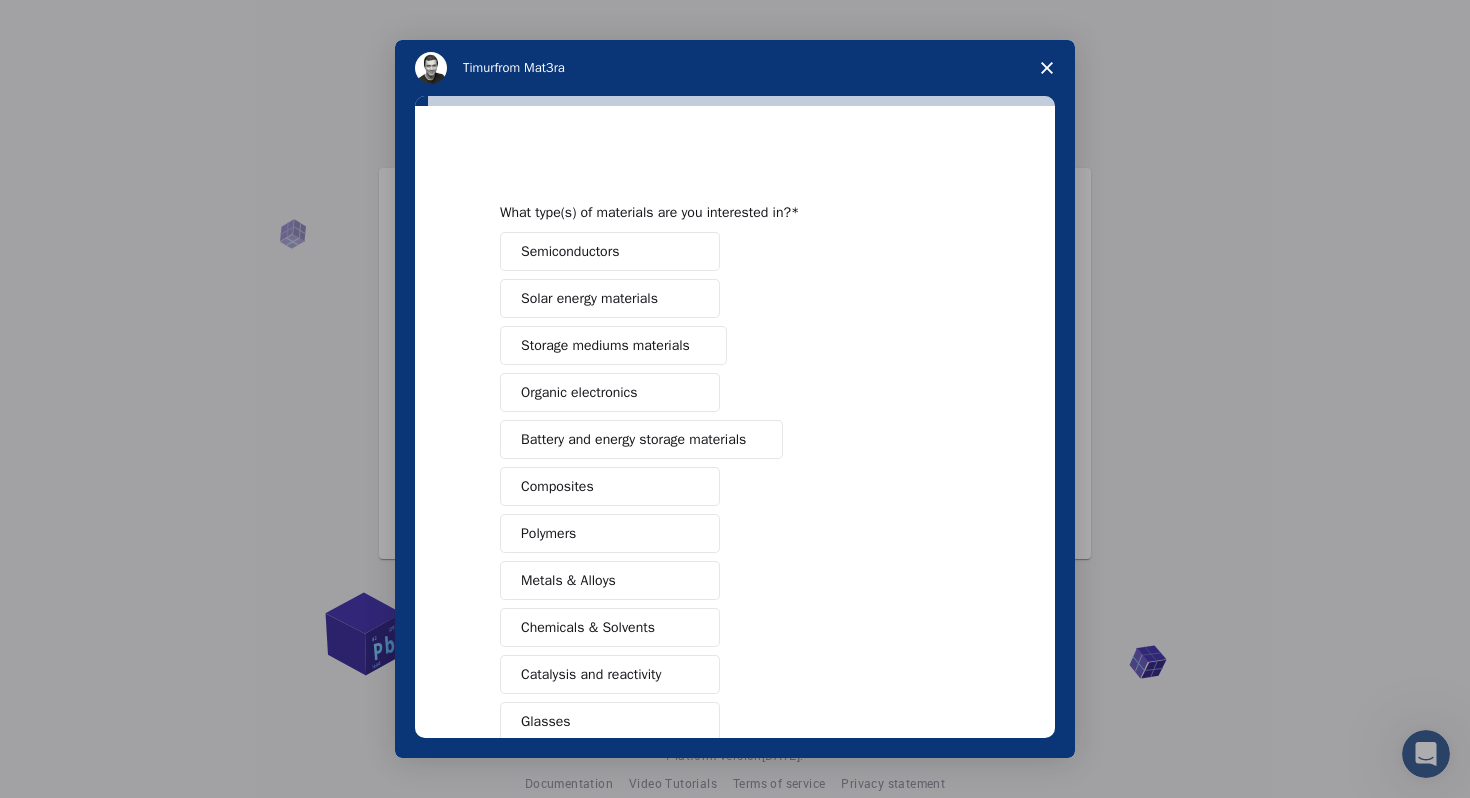scroll, scrollTop: 167, scrollLeft: 0, axis: vertical 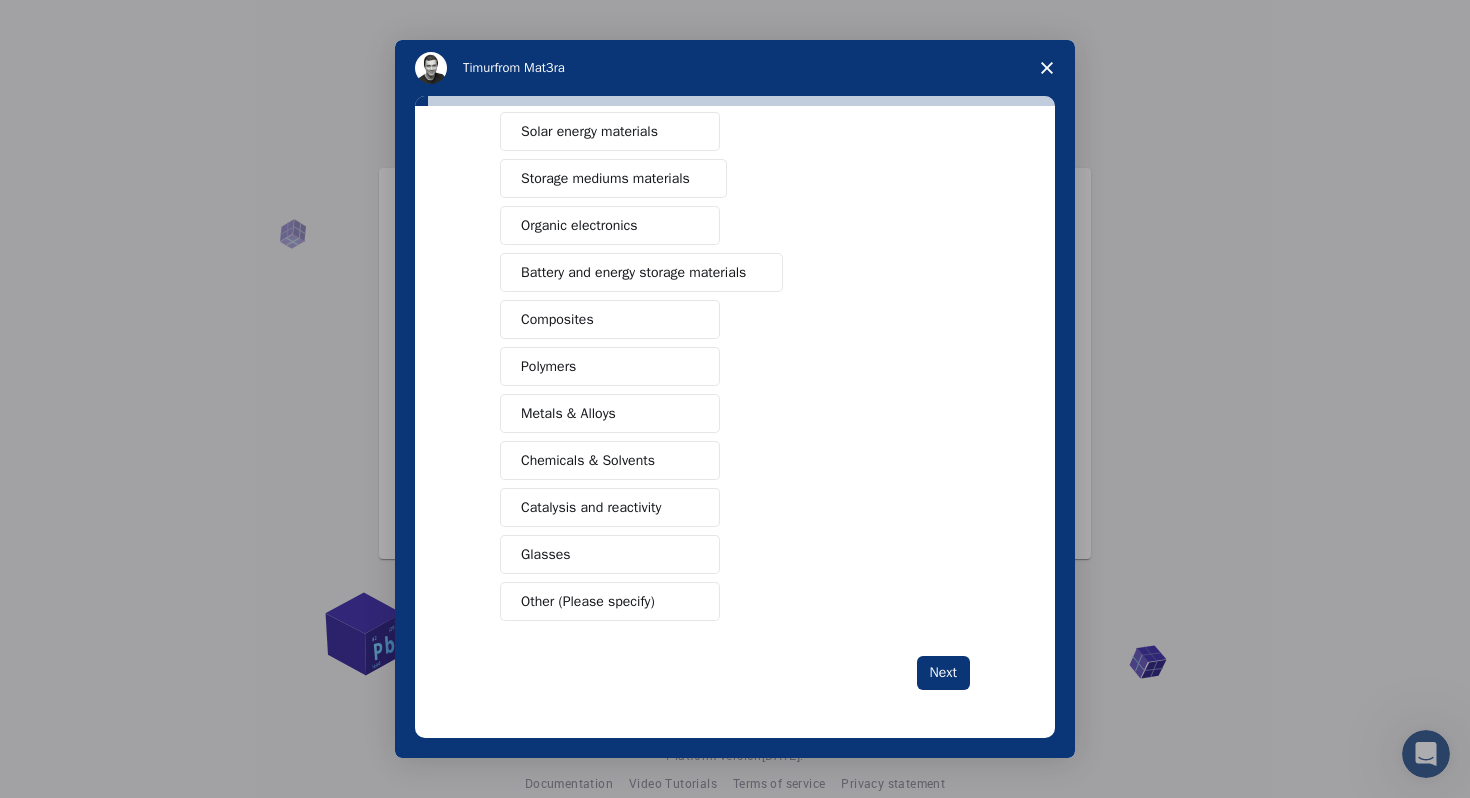 click at bounding box center (1047, 68) 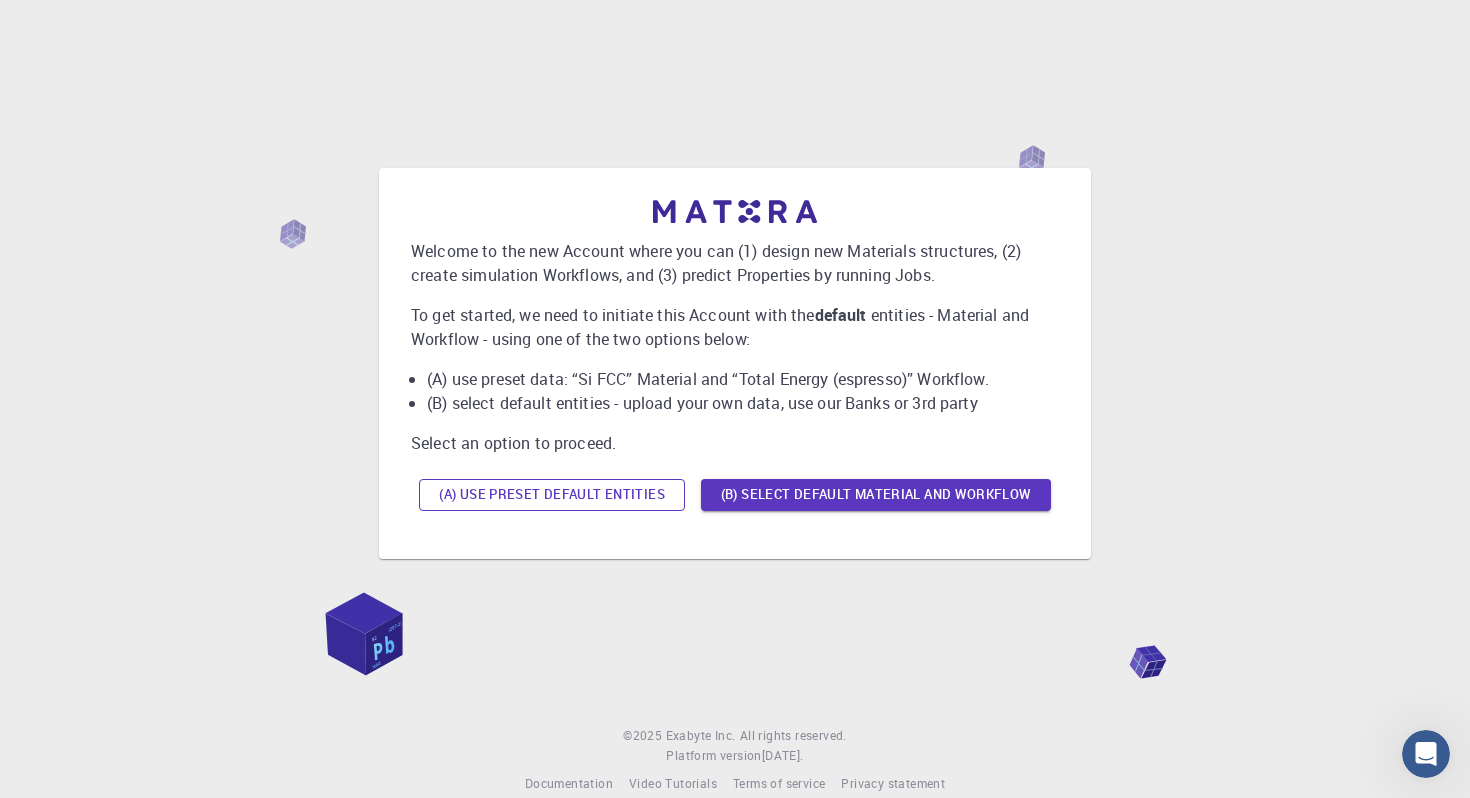 click on "(A) Use preset default entities" at bounding box center (552, 495) 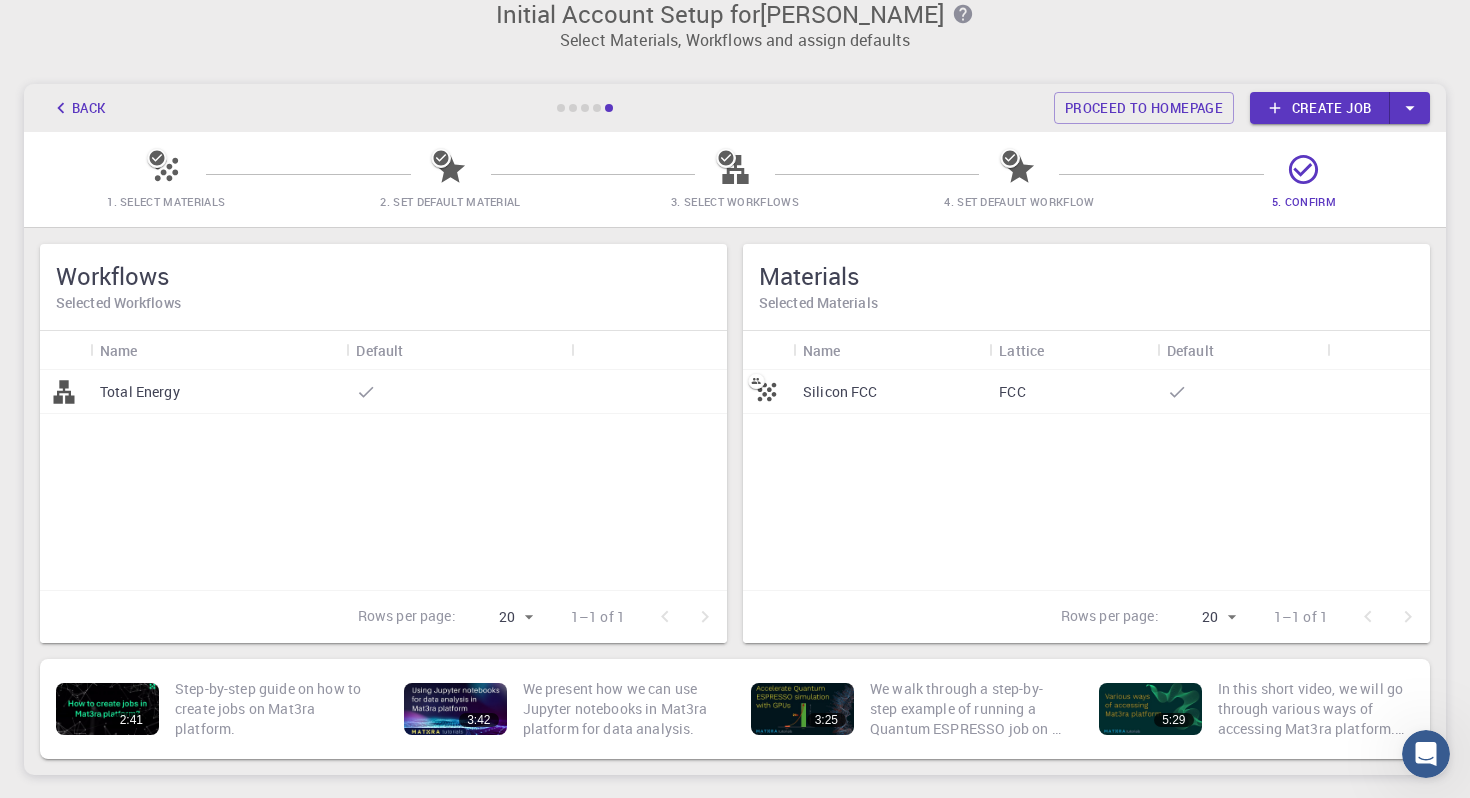 scroll, scrollTop: 85, scrollLeft: 0, axis: vertical 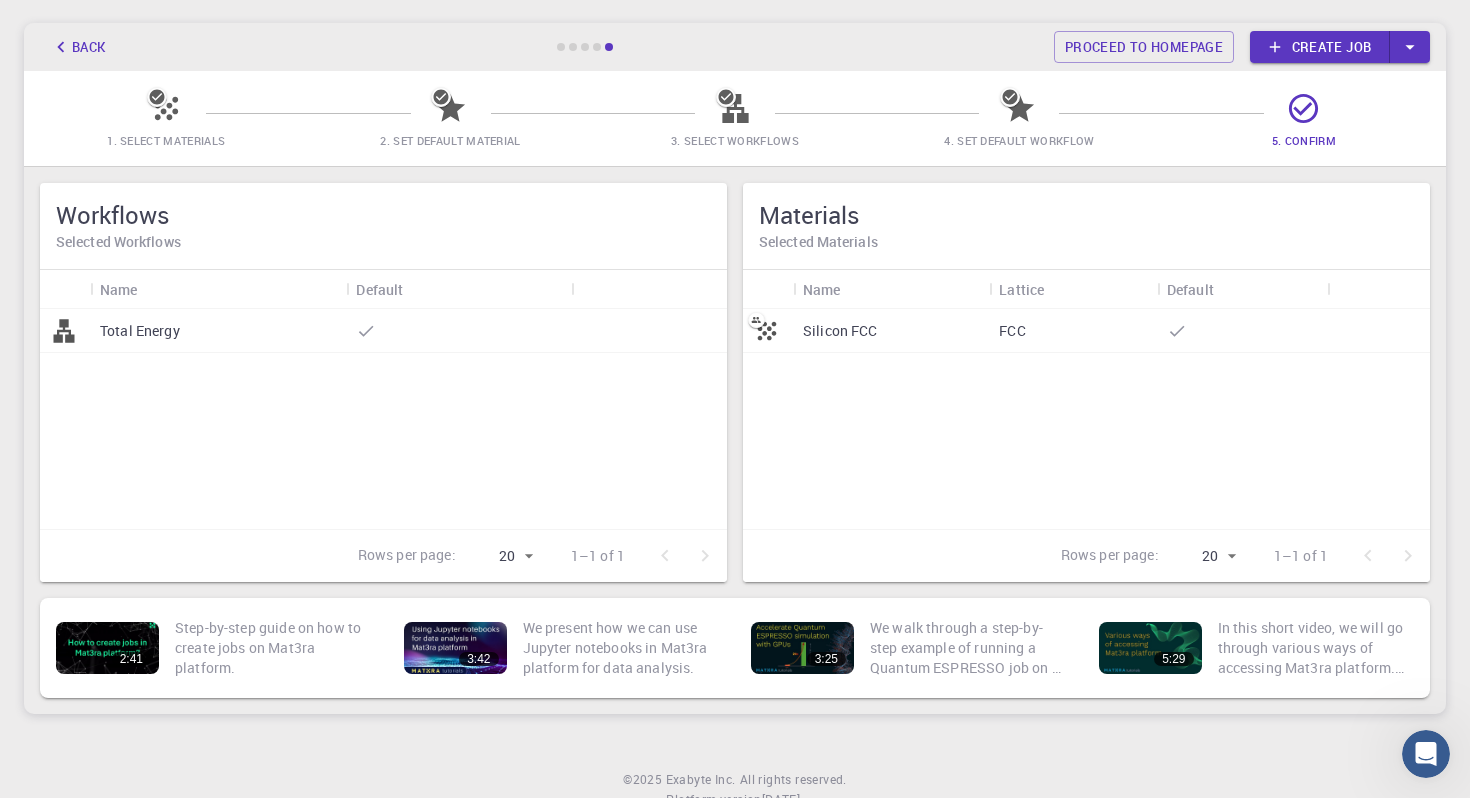 click on "Name" at bounding box center [119, 289] 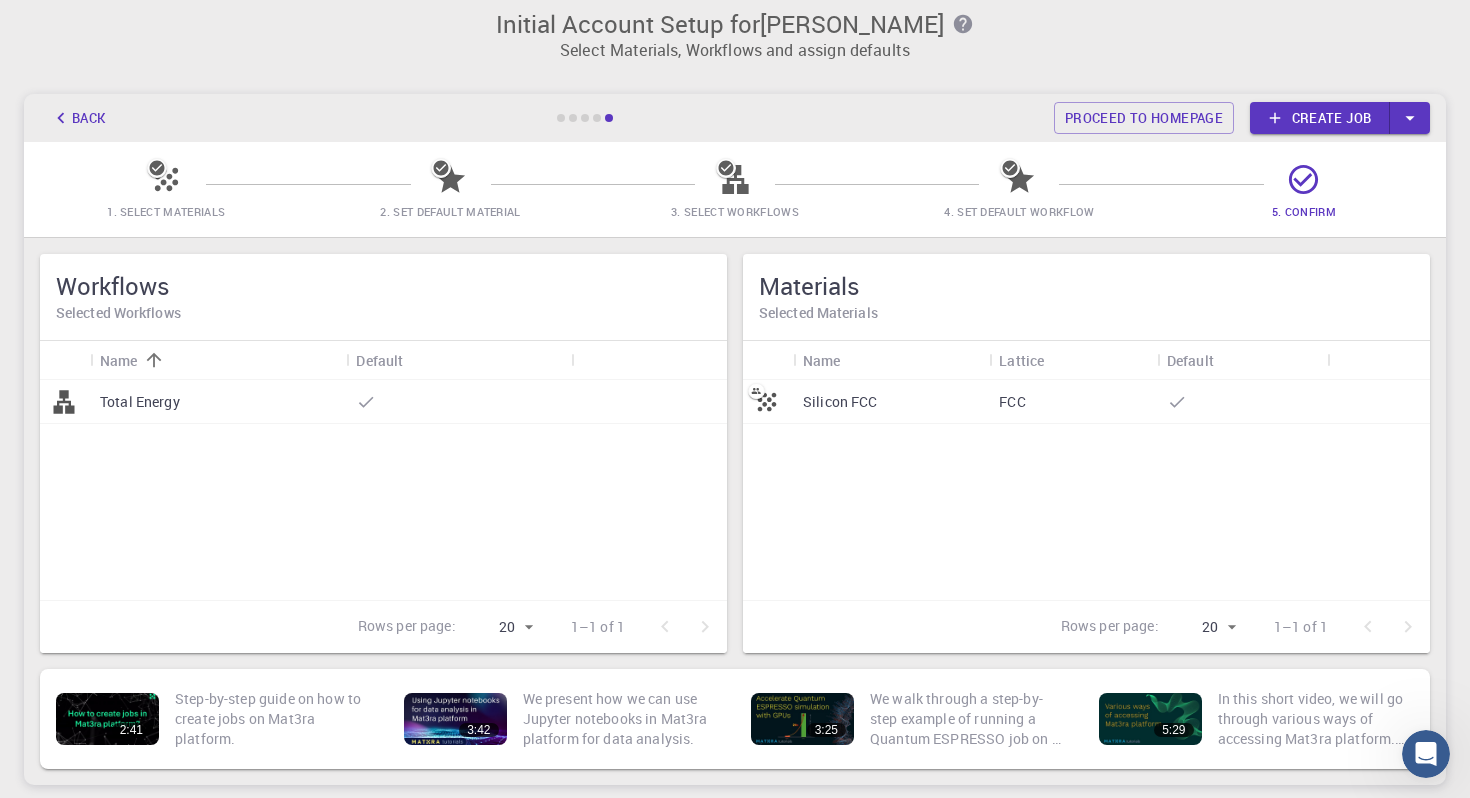 scroll, scrollTop: 0, scrollLeft: 0, axis: both 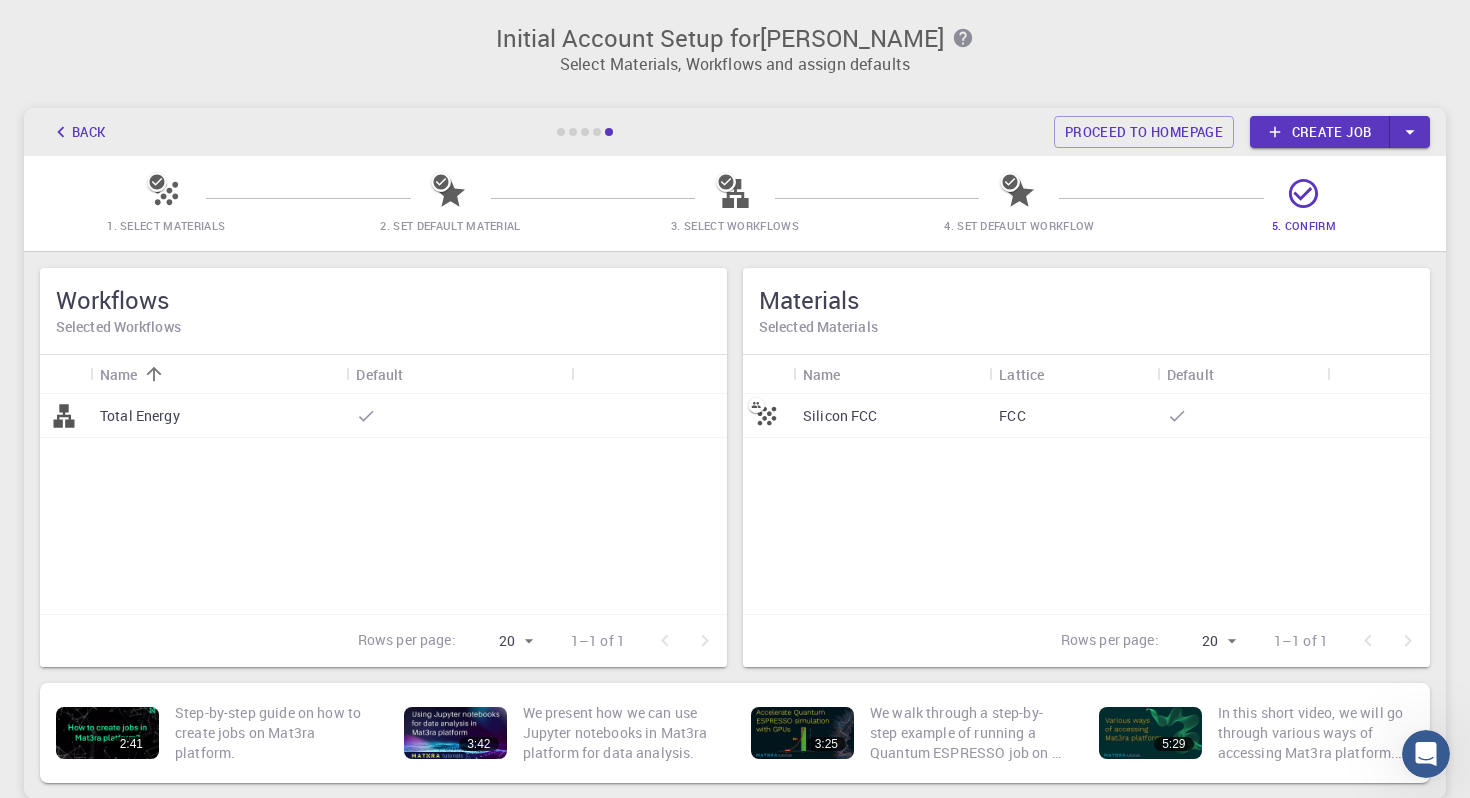 click on "Create job" at bounding box center [1320, 132] 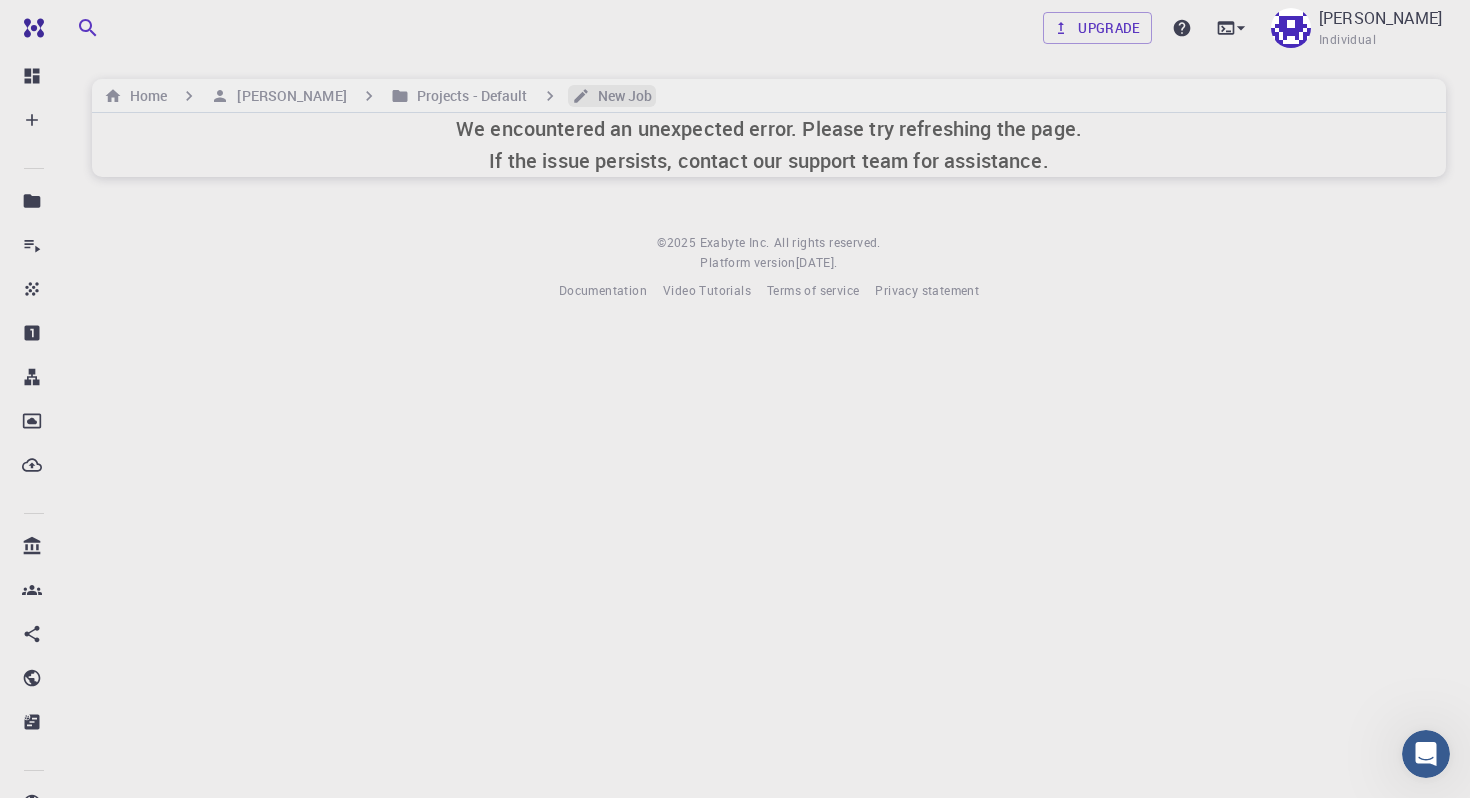 click 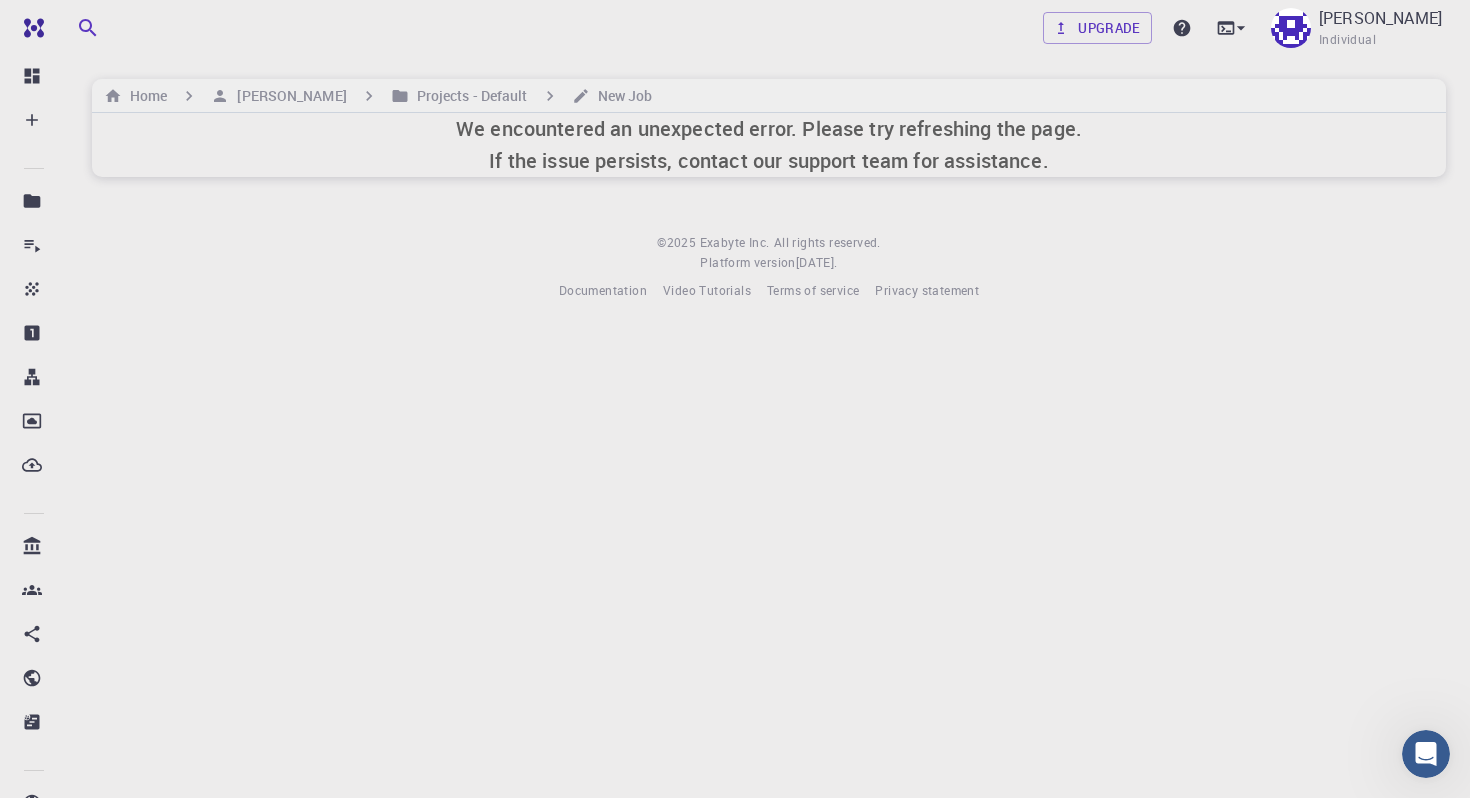 click on "Home [PERSON_NAME] Projects - Default New Job" at bounding box center [378, 96] 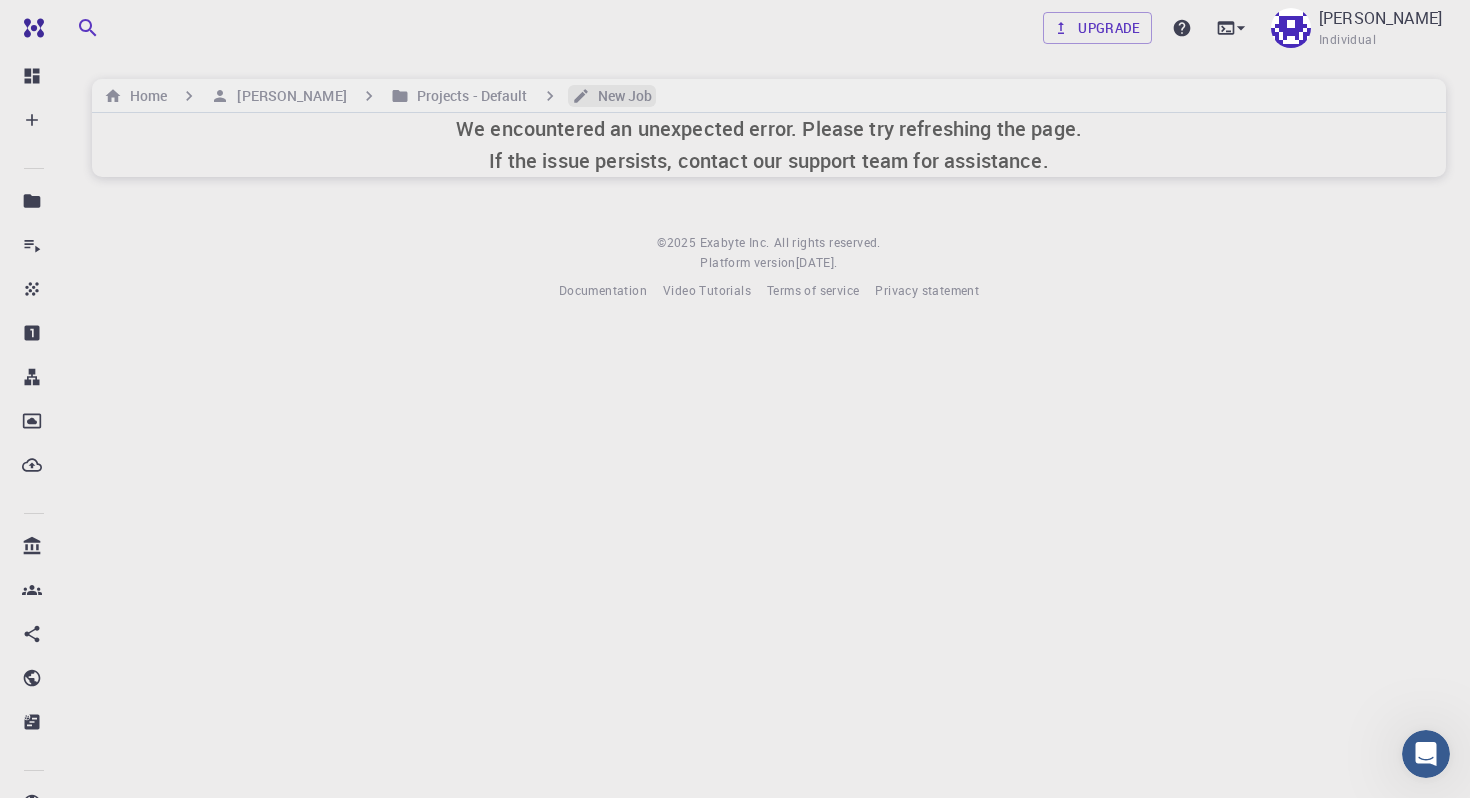 click 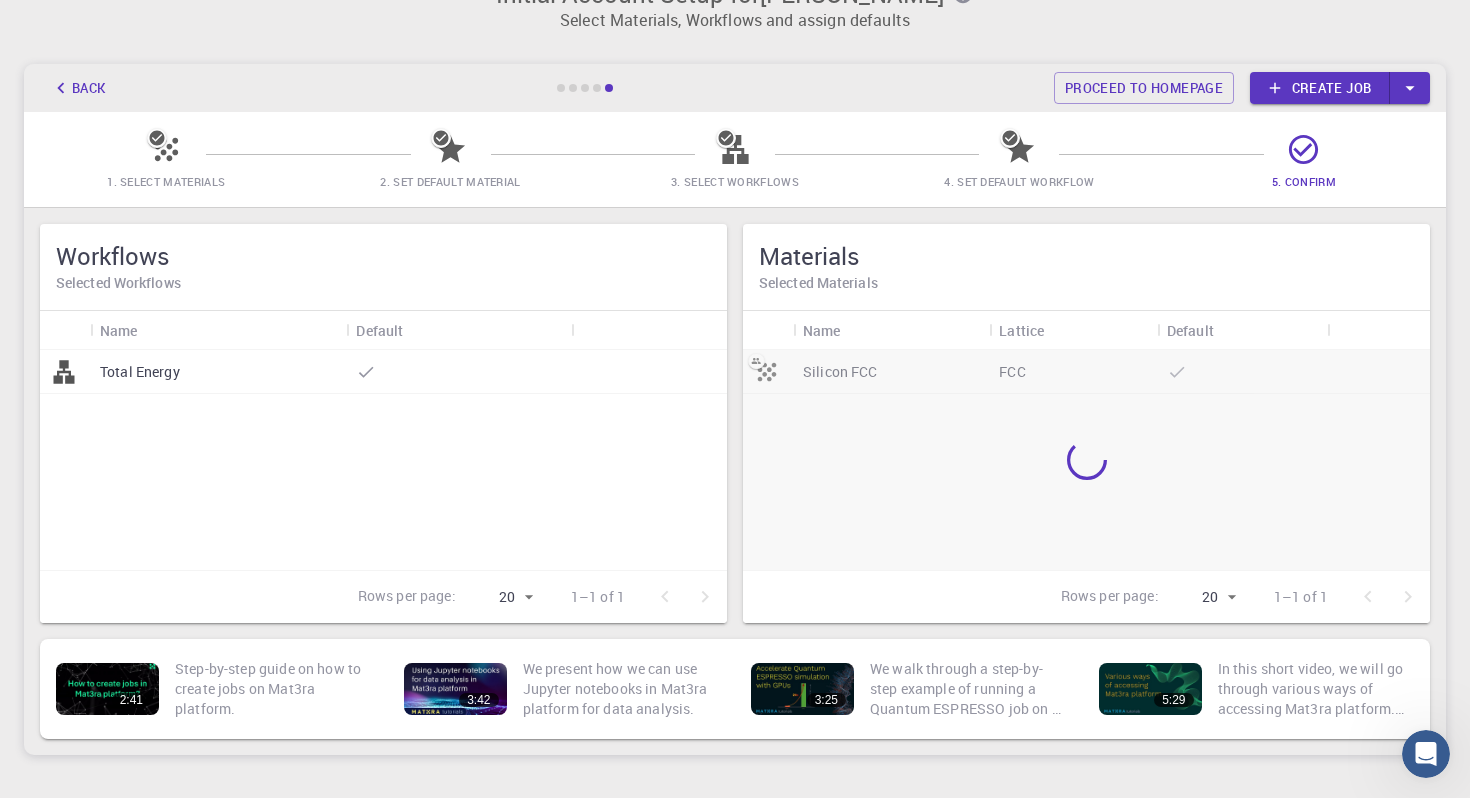 scroll, scrollTop: 0, scrollLeft: 0, axis: both 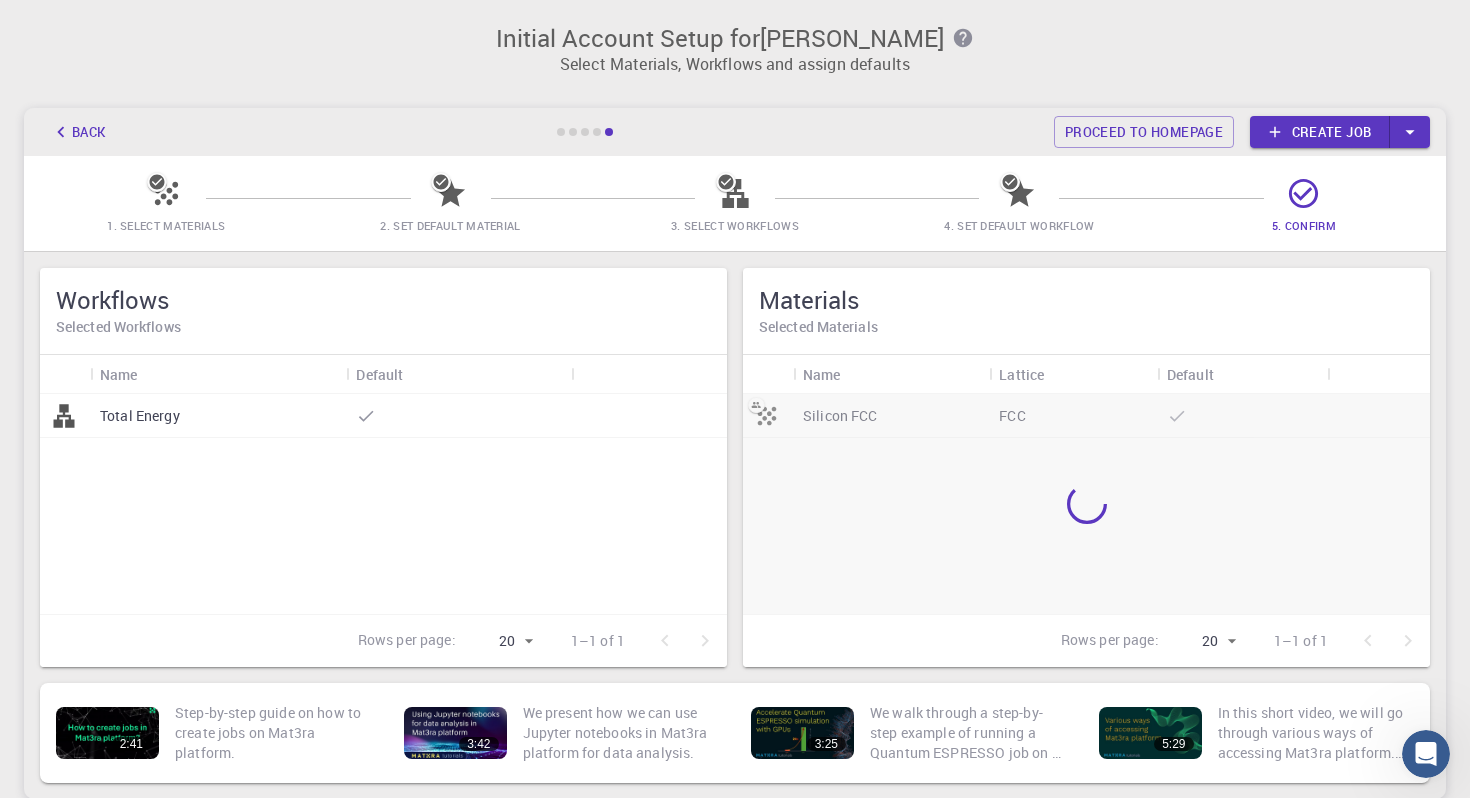 click 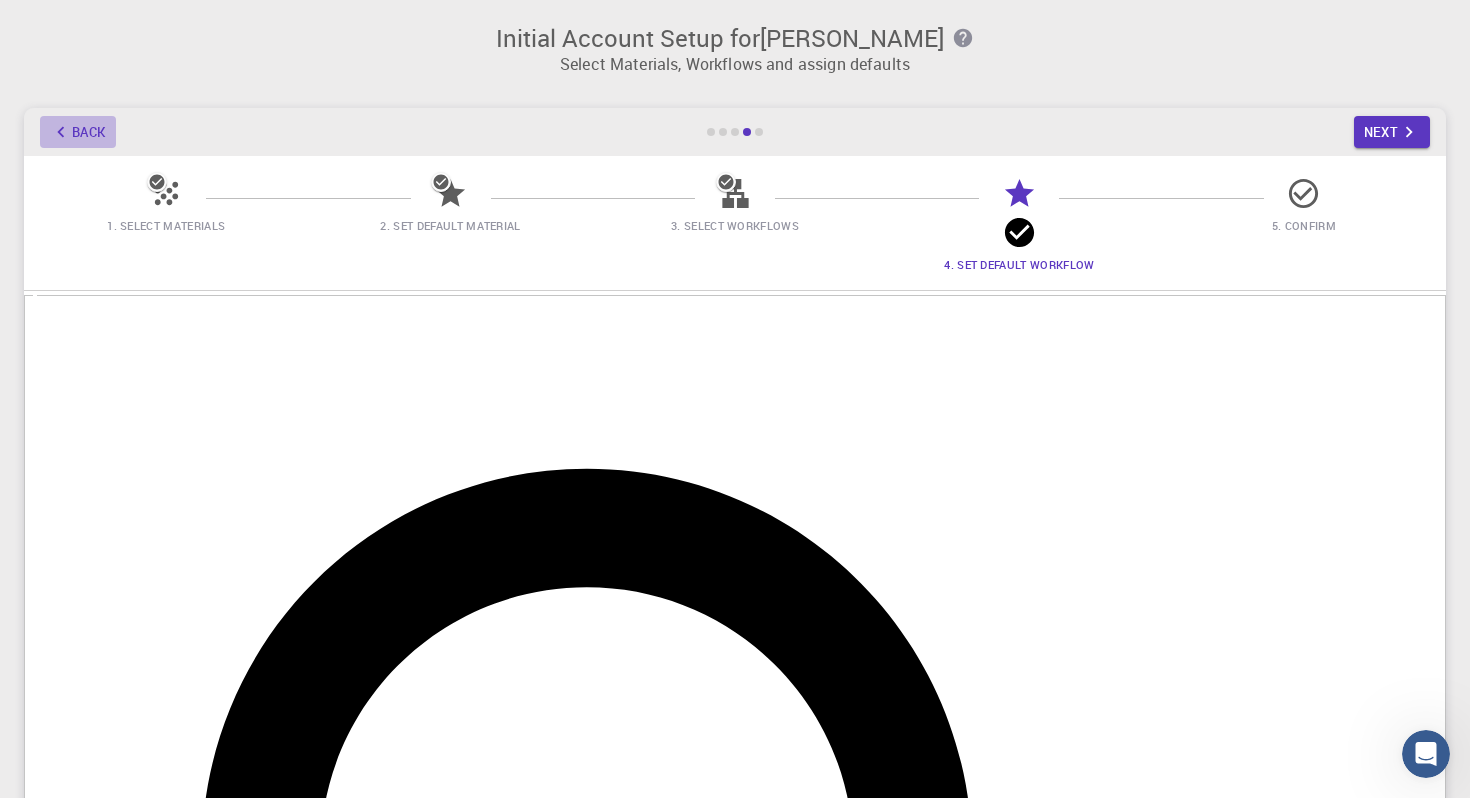 click 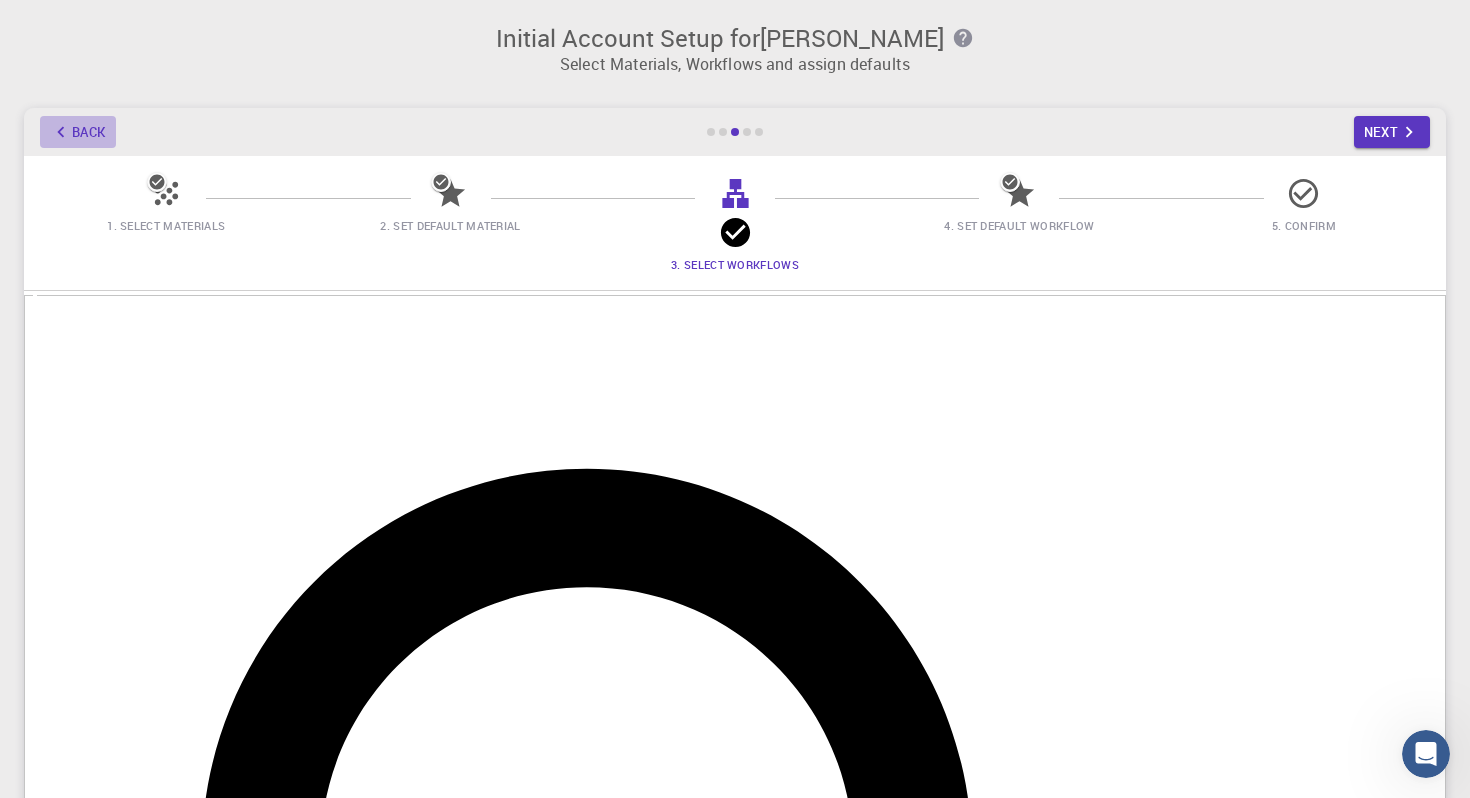 click 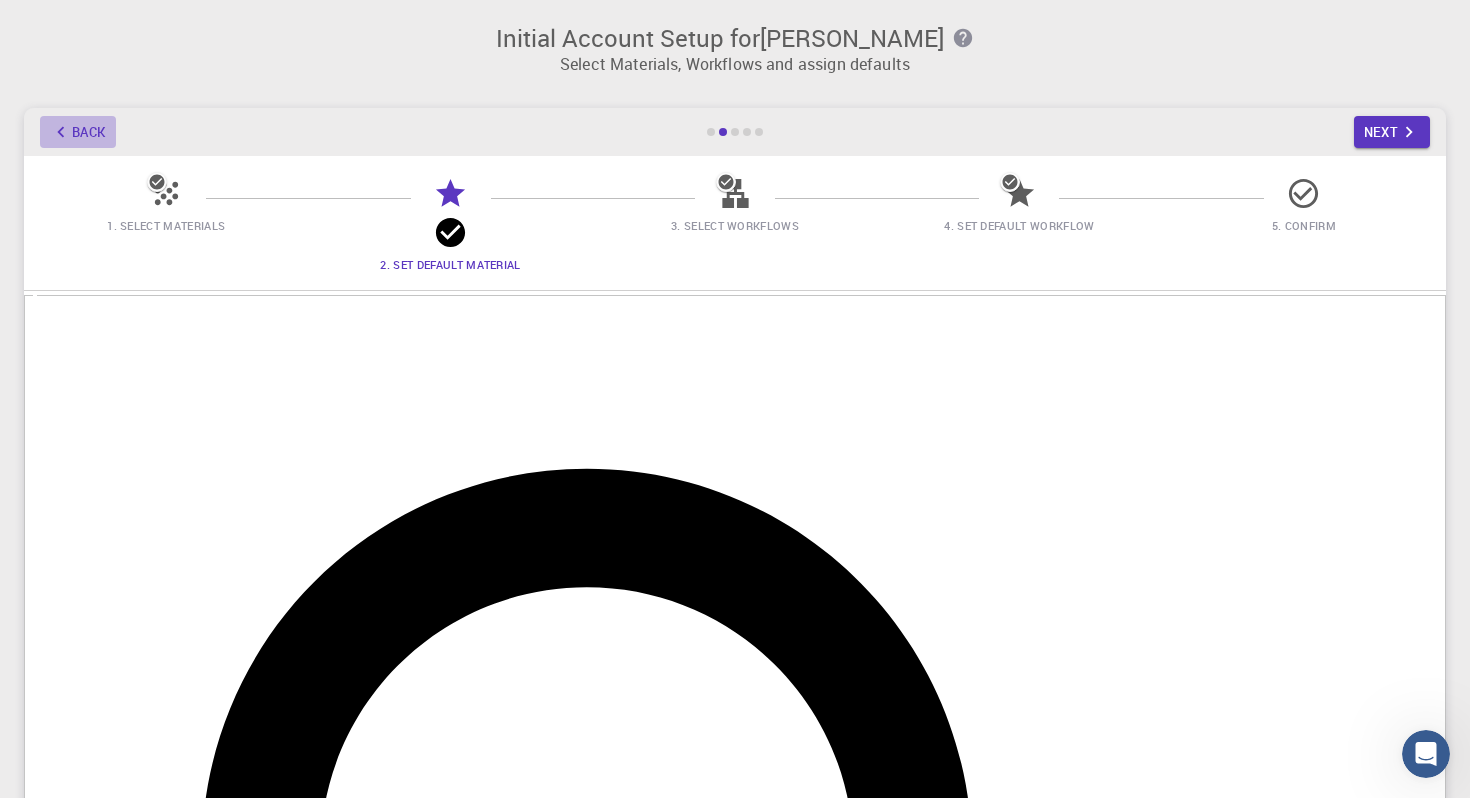 click 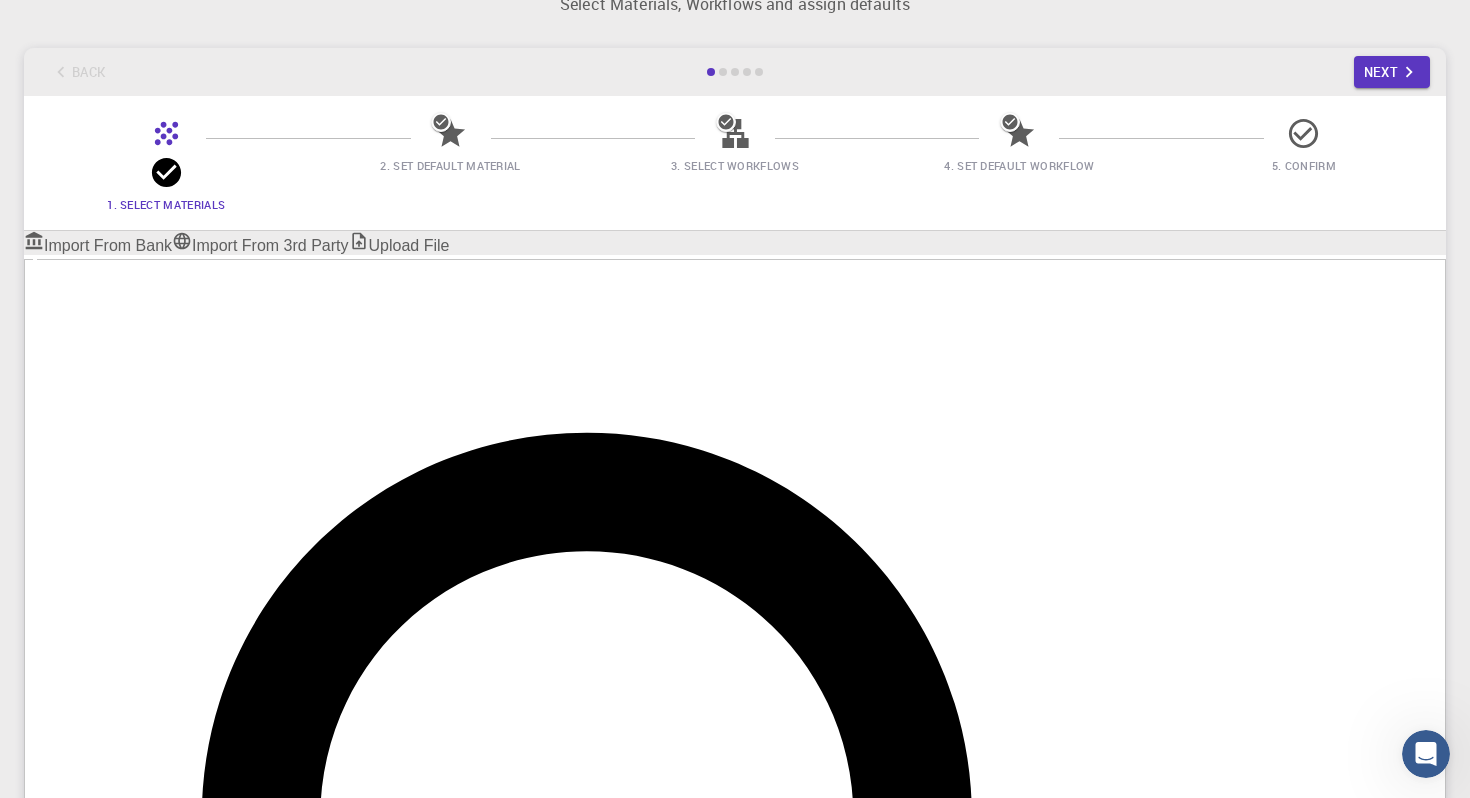 scroll, scrollTop: 113, scrollLeft: 0, axis: vertical 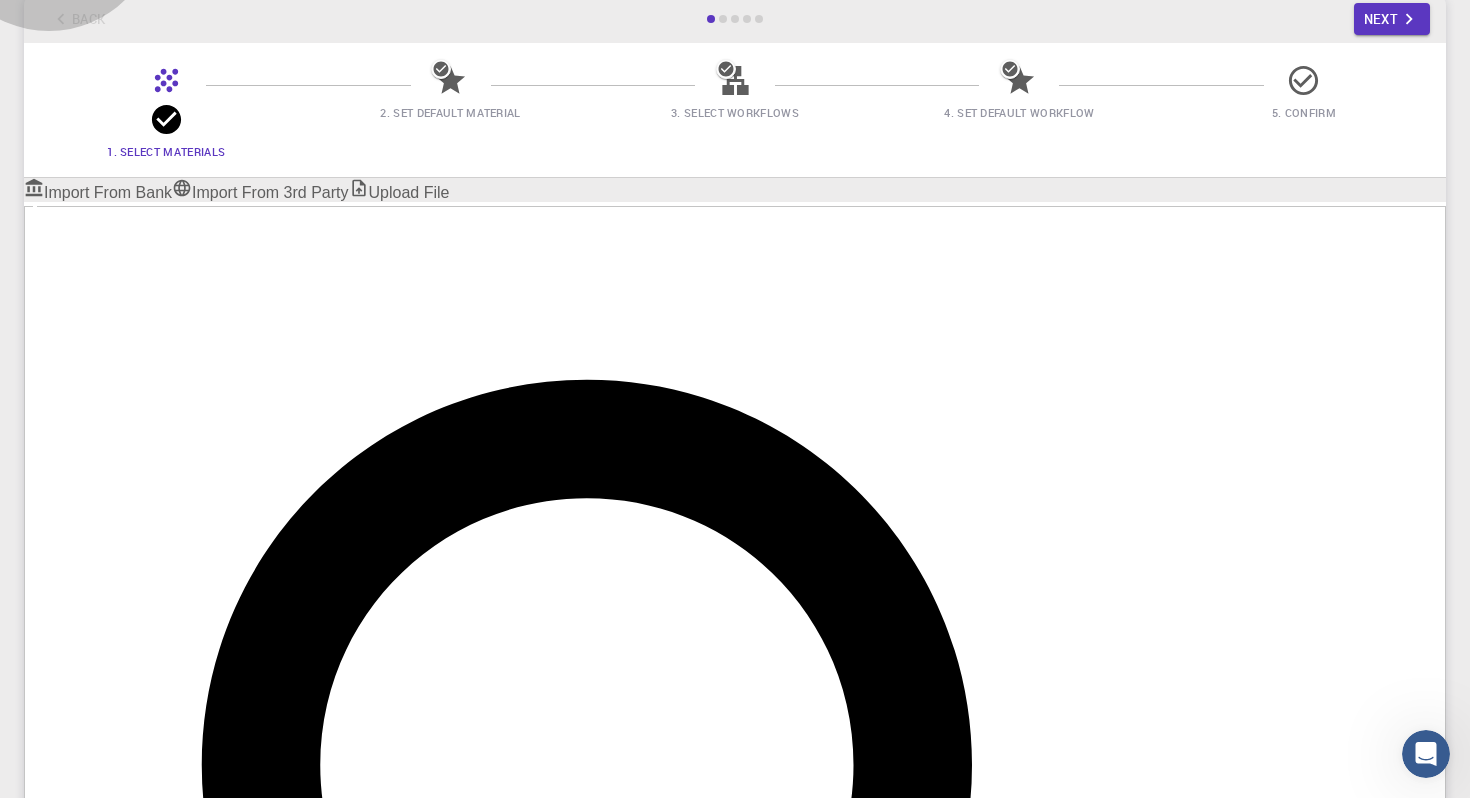 click on "Upload File" at bounding box center [399, 190] 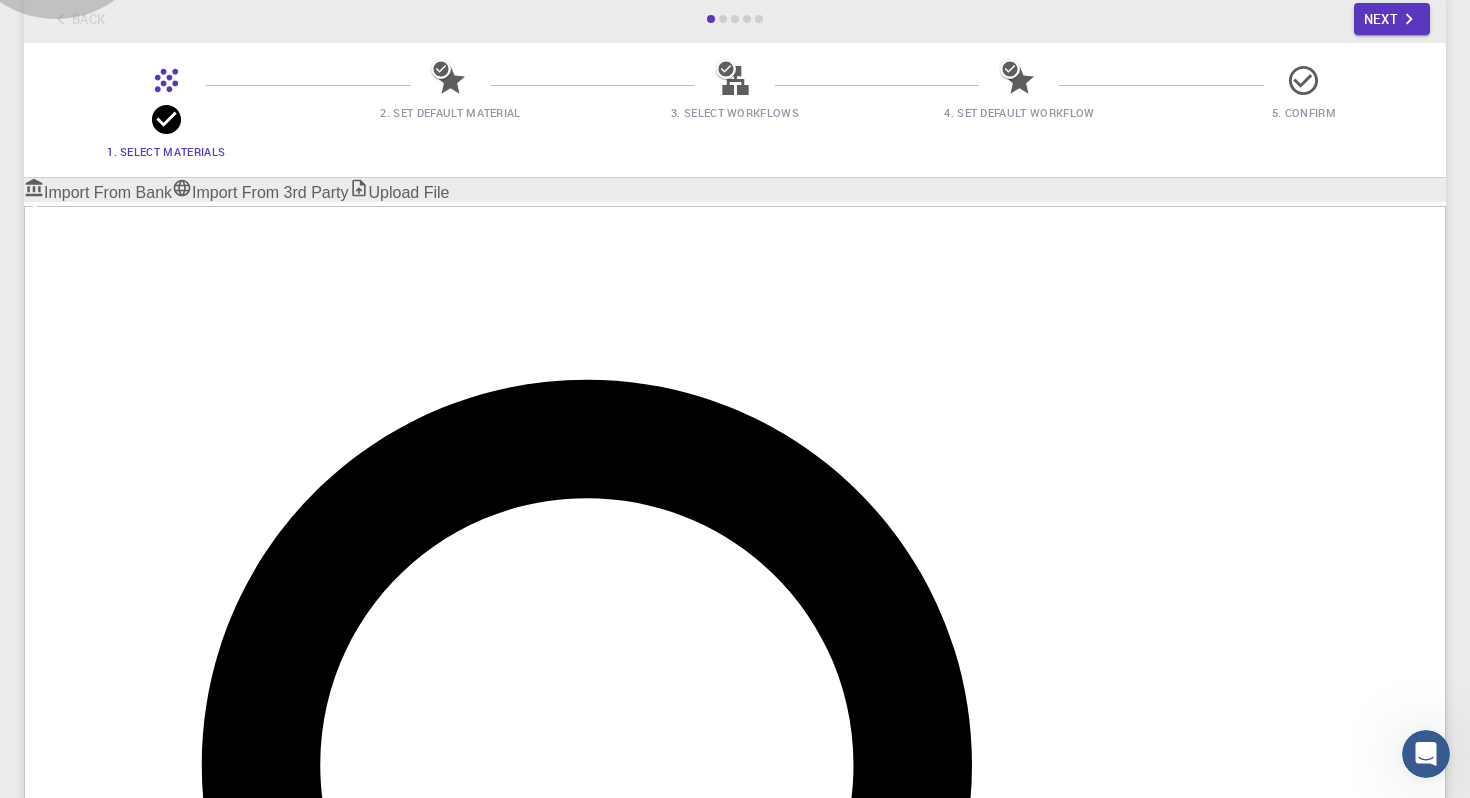 click on "Upload File" at bounding box center (399, 190) 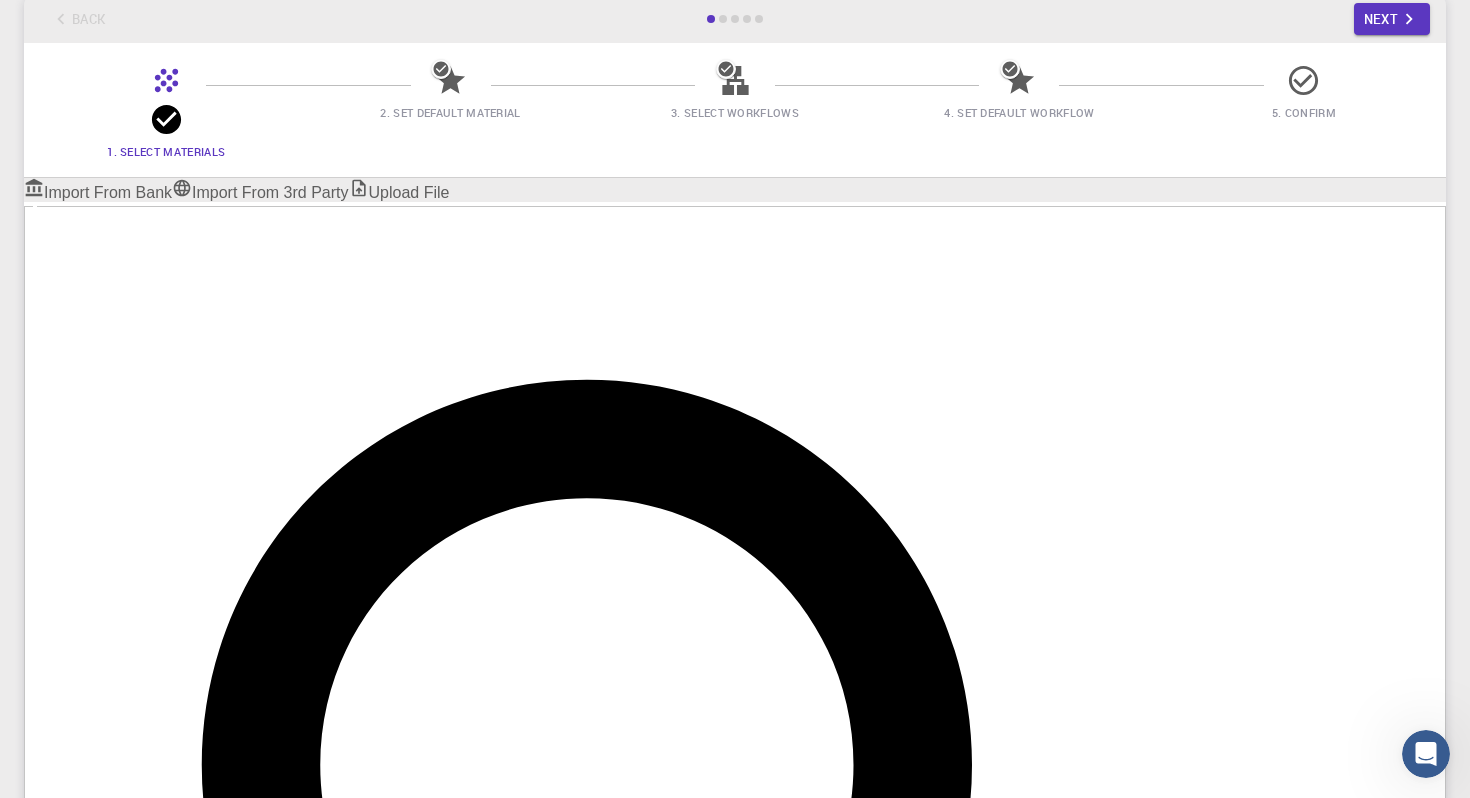 click on "Select files" at bounding box center [154, 1689] 